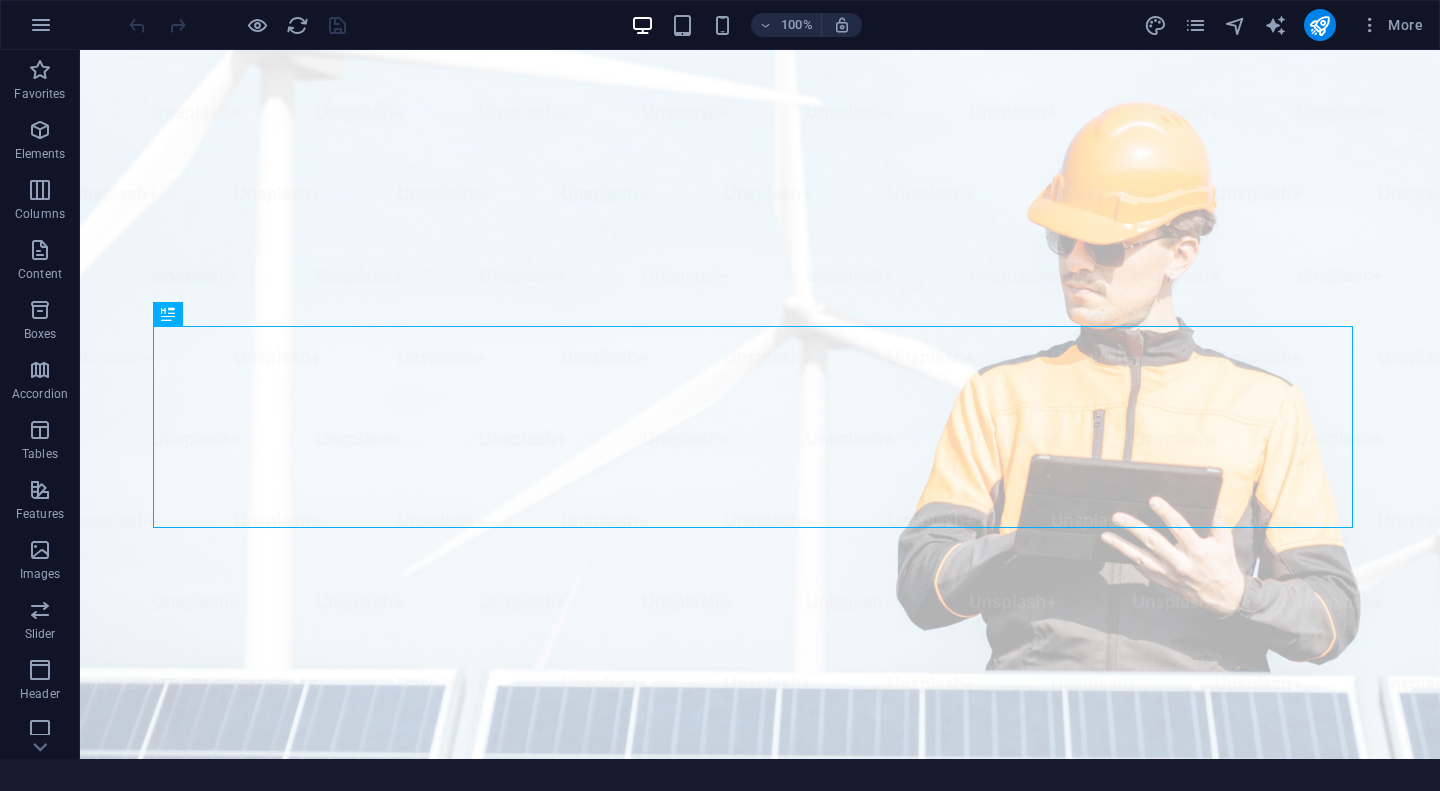 scroll, scrollTop: 0, scrollLeft: 0, axis: both 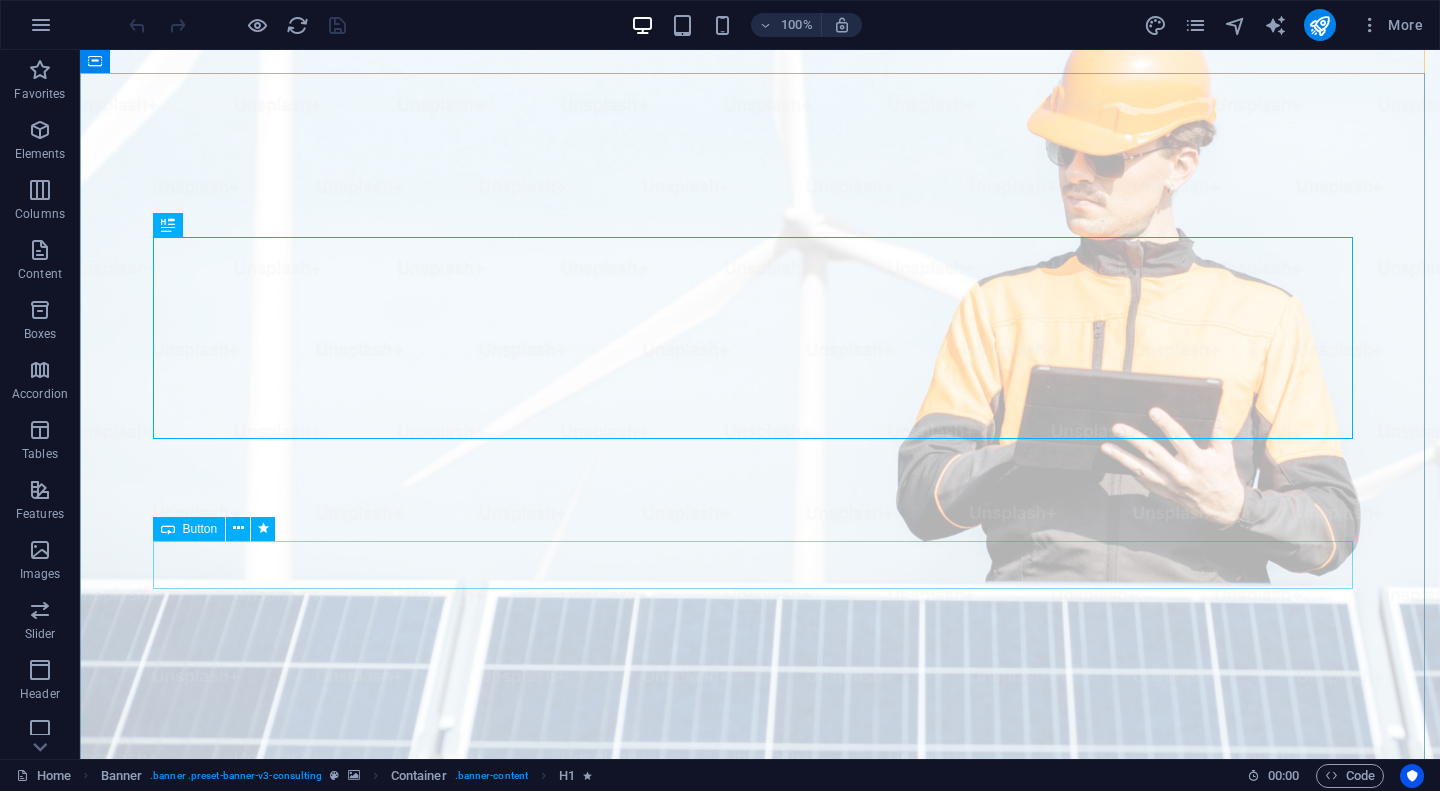 click on "Los gehts!" at bounding box center (760, 1396) 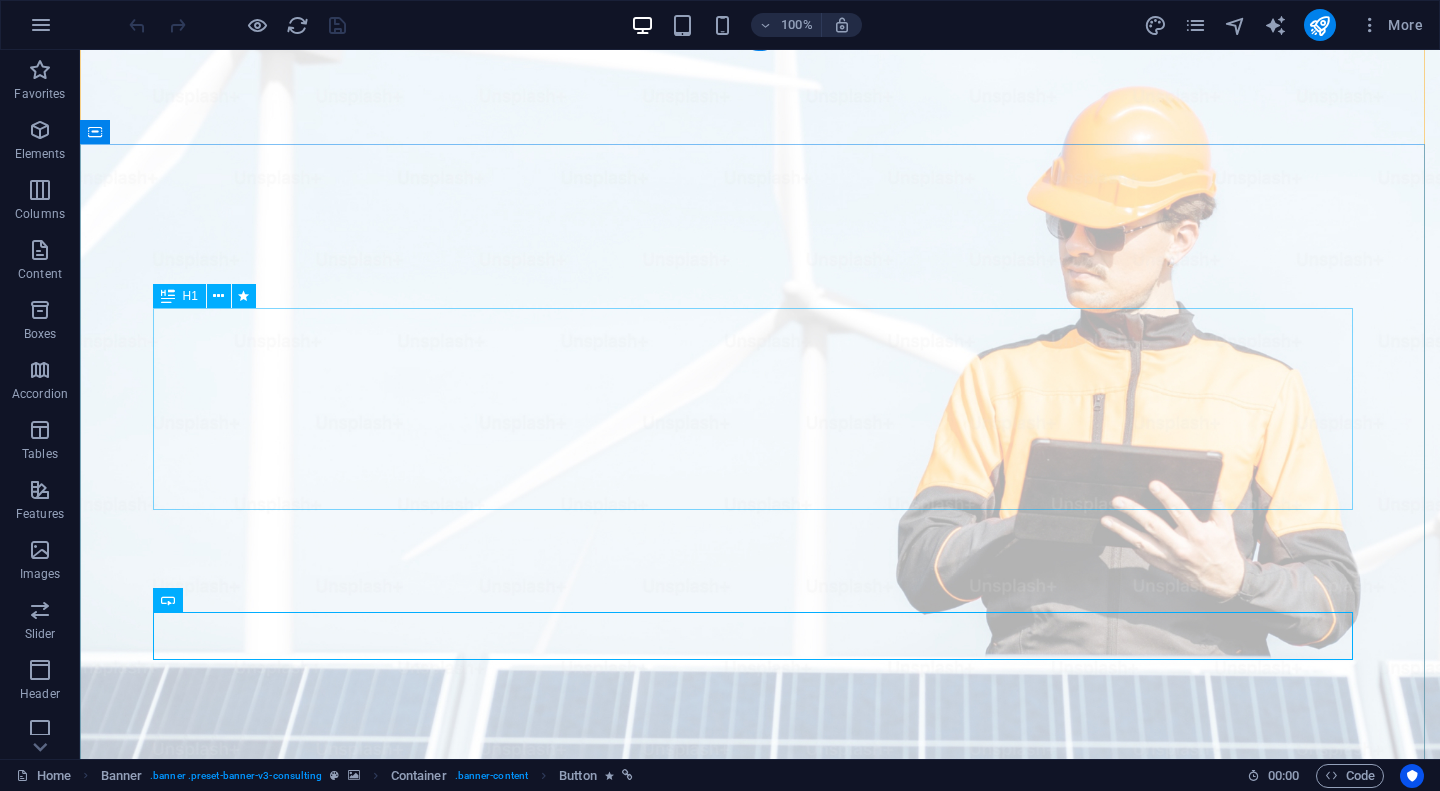 scroll, scrollTop: 12, scrollLeft: 0, axis: vertical 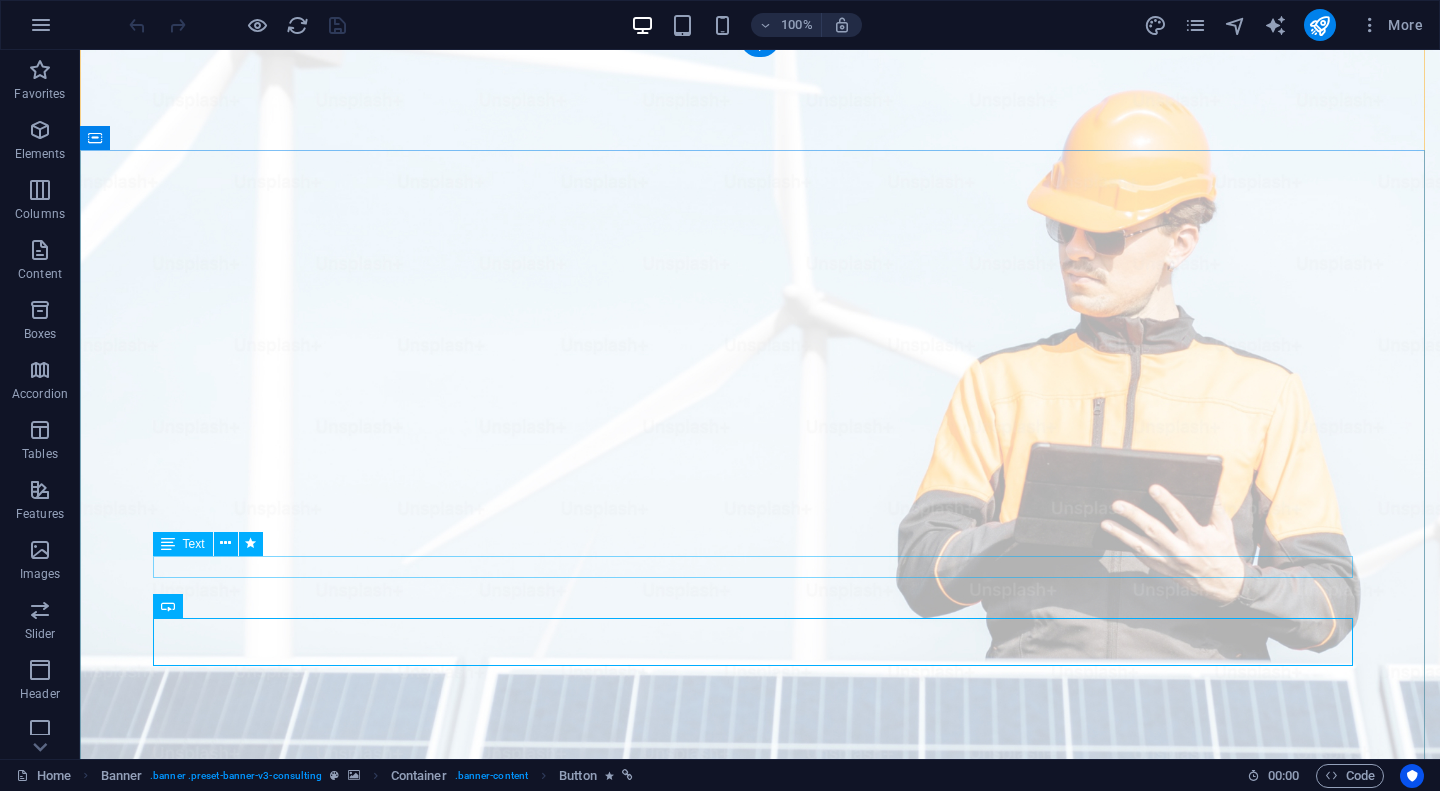 click on "Unser Unternehmen für eine grünere Zukunft" at bounding box center (760, 1398) 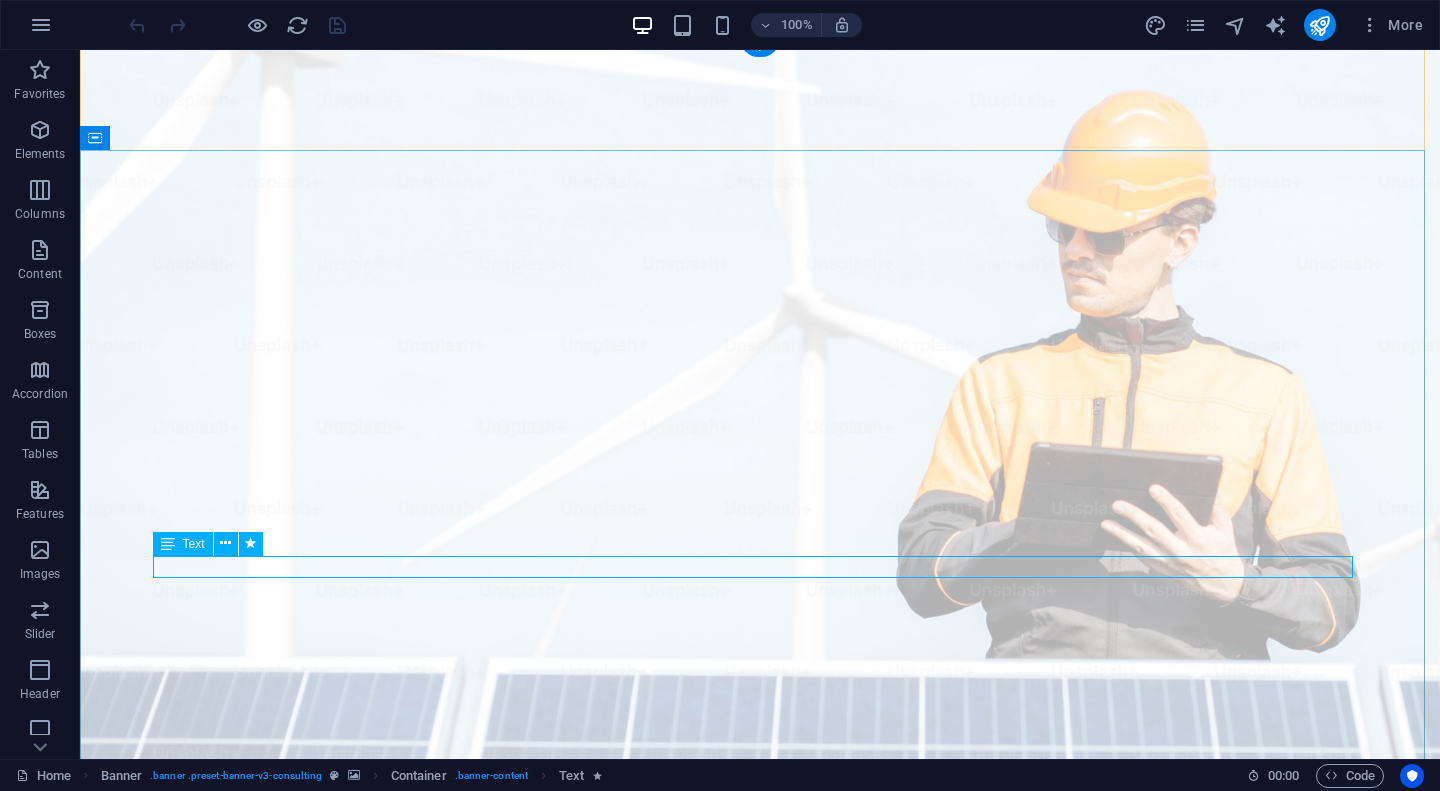 click on "Unser Unternehmen für eine grünere Zukunft" at bounding box center [760, 1398] 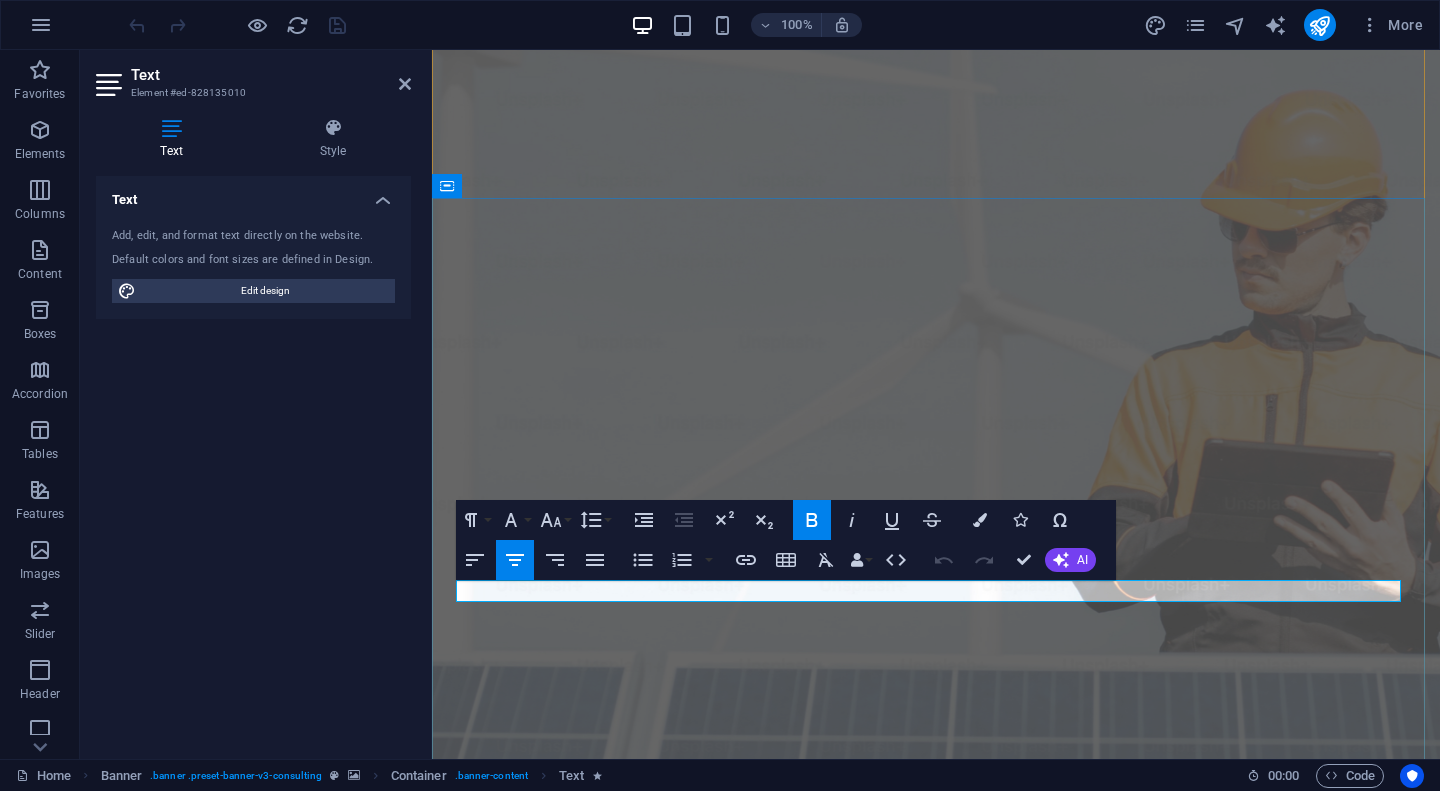 click on "Unser Unternehmen für eine grünere Zukunft" at bounding box center (936, 1397) 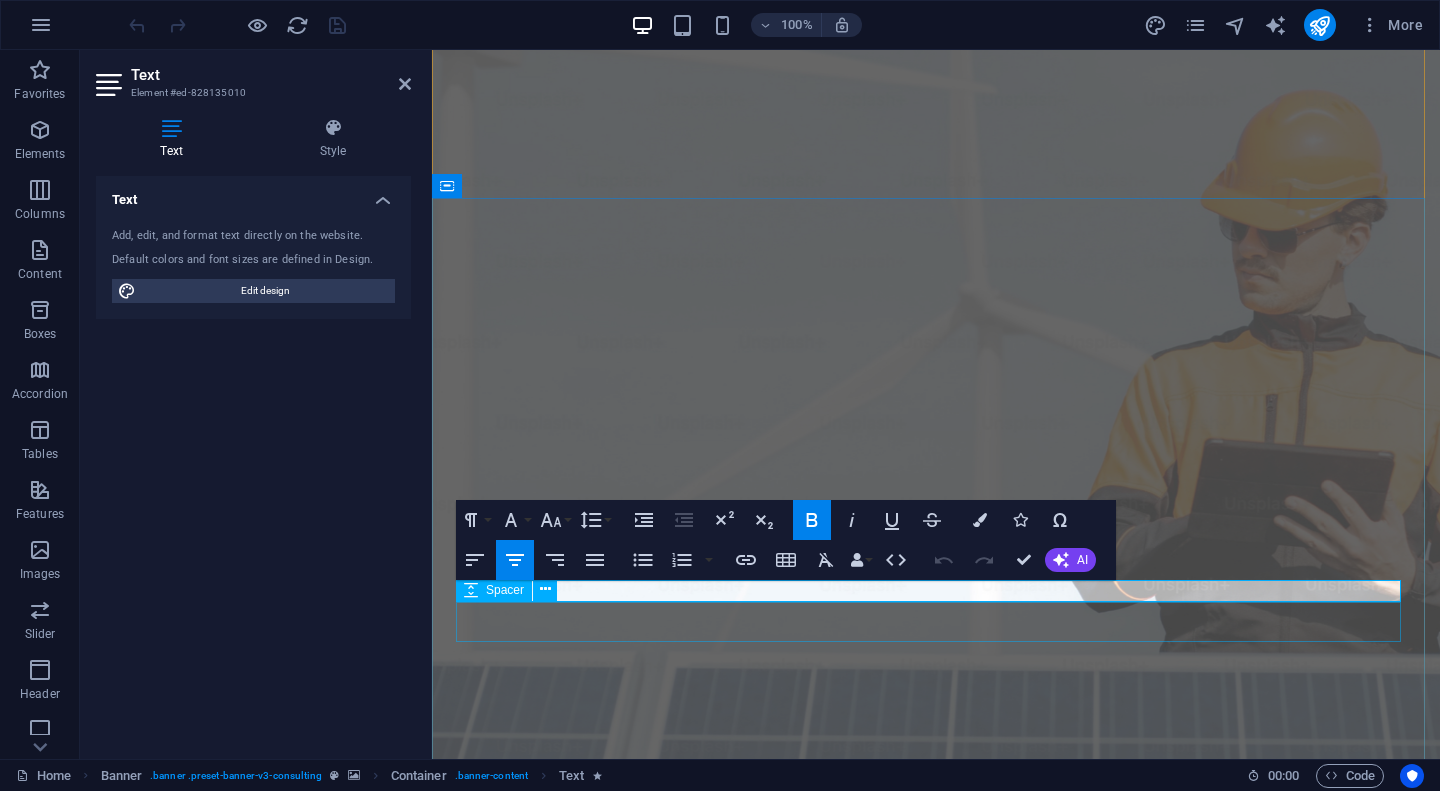 type 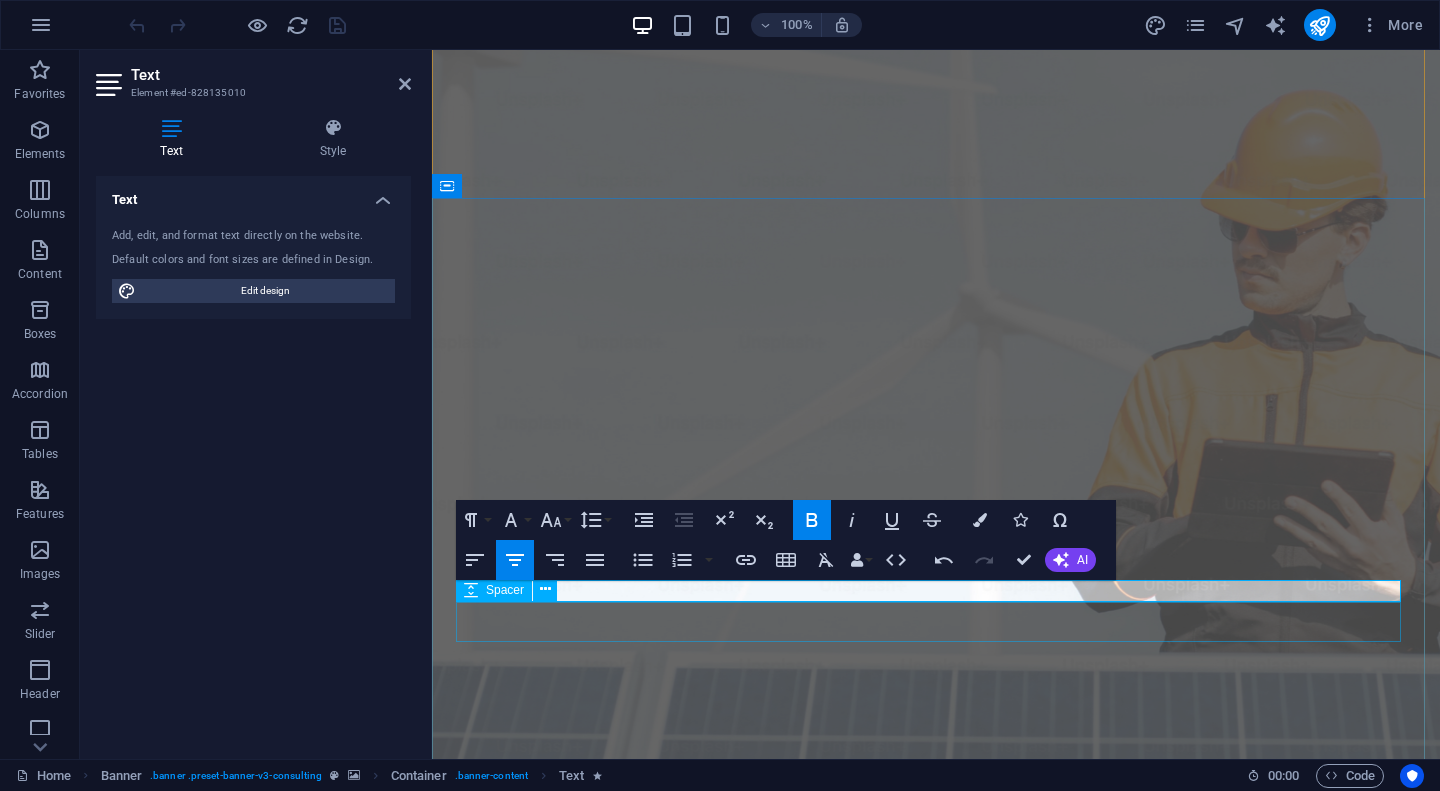 click at bounding box center [936, 1429] 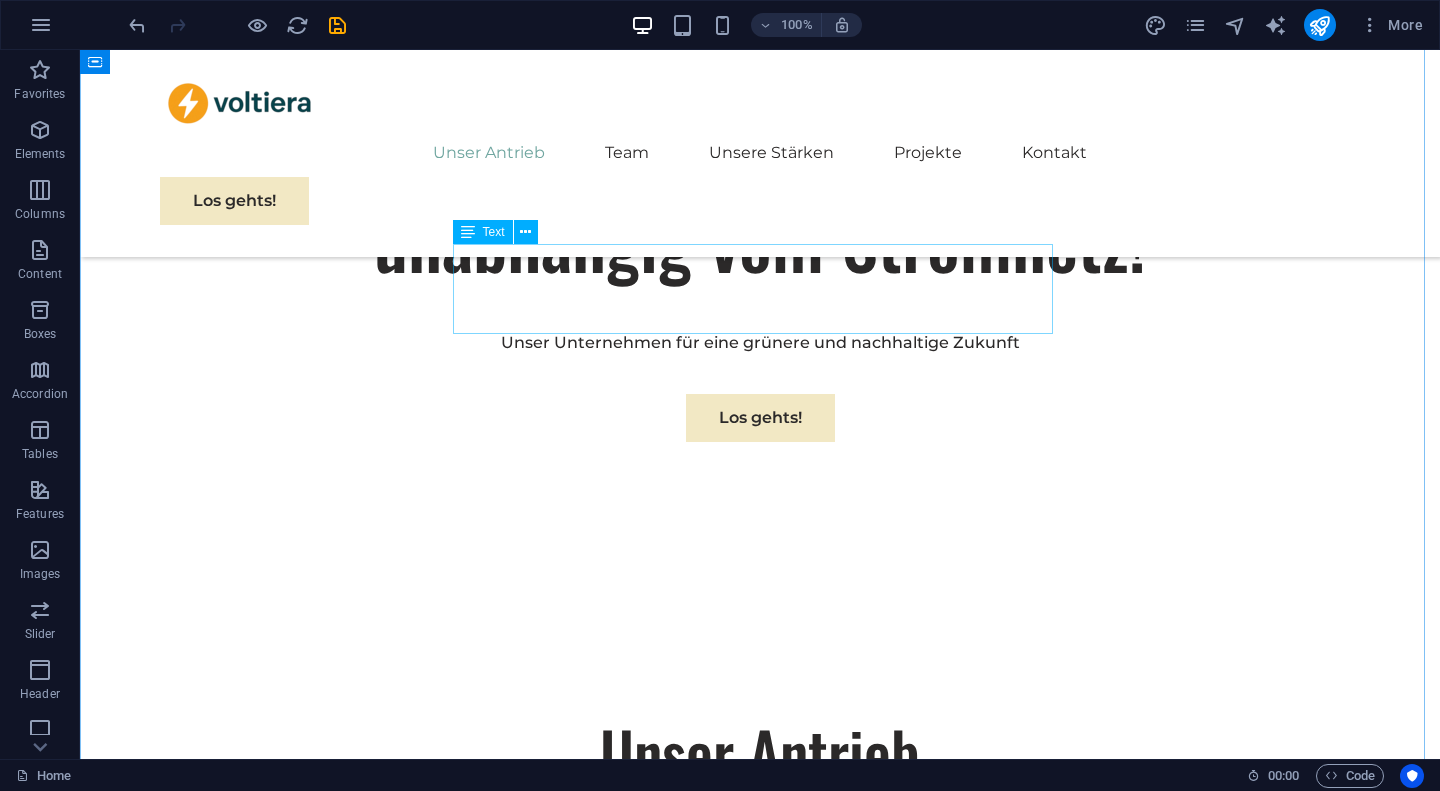 scroll, scrollTop: 971, scrollLeft: 0, axis: vertical 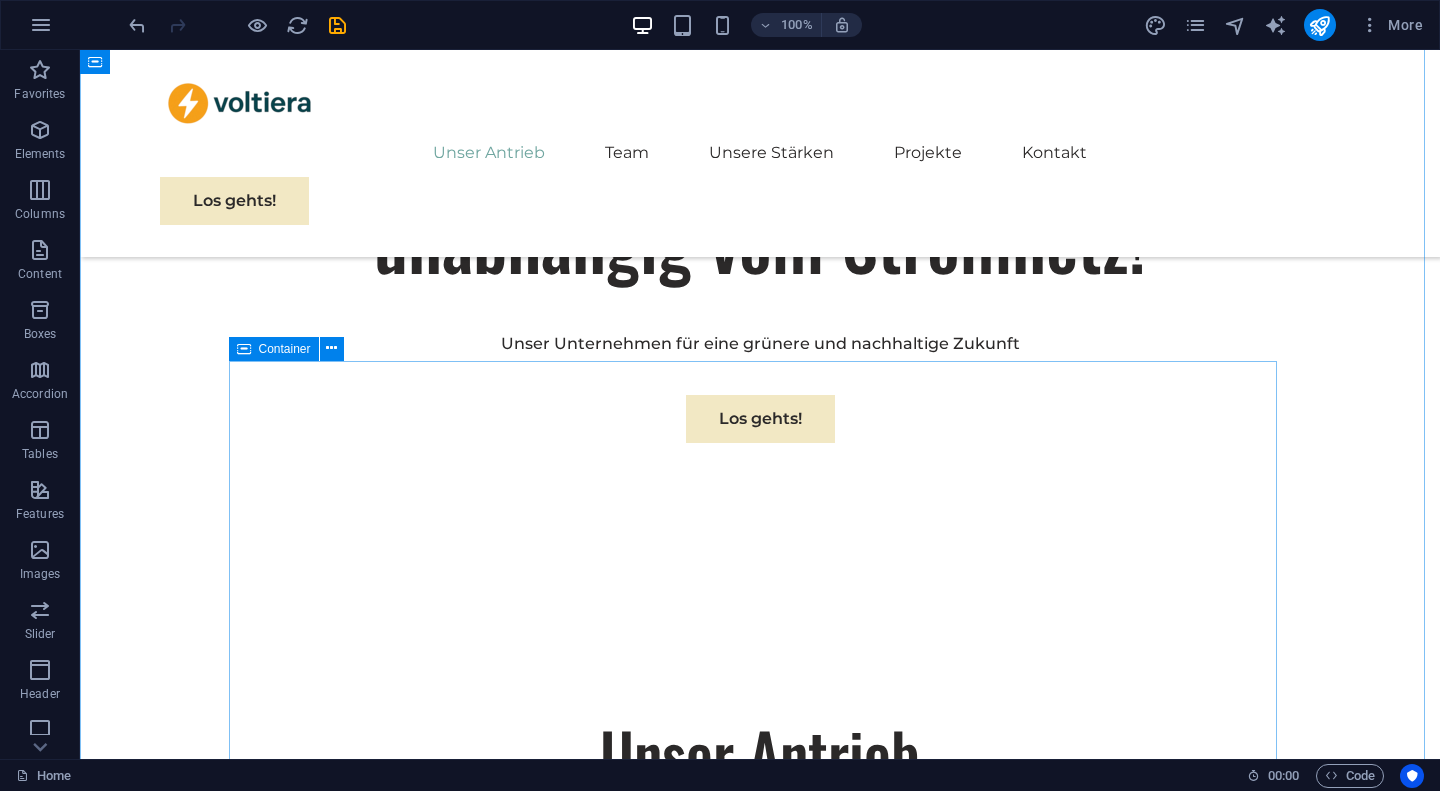 click on "Nachhaltigkeit trifft Zukunft – Dein Partner für smarte Energielösungen Bei Voltiera verstehen wir, dass echter Erfolg mehr ist als nur Kostenersparnis – er bedeutet auch Verantwortung für Umwelt und Zukunft. Mit unserem Know-how in moderner Hausinstallation, Photovoltaik und intelligenter Gebäudeautomation schaffen wir nachhaltige Lösungen, die Effizienz, Komfort und Umweltbewusstsein vereinen. Dank zahlreicher erfolgreich umgesetzter Projekte sind wir ein verlässlicher Partner für alle, die ihr Zuhause oder ihre Immobilie smarter, unabhängiger und zukunftssicher gestalten möchten. Expertise für Ergebnisse Bei Voltiera steht nicht nur der kurzfristige Gewinn im Fokus – wir denken ganzheitlich und zukunftsorientiert. Unser Anspruch ist es, nachhaltige, wirtschaftlich sinnvolle und technisch durchdachte Lösungen zu schaffen, die langfristig wirken. Ob Photovoltaik, smarte Gebäudeautomation oder effiziente Hausinstallation: So werden wir nicht nur zum technischen Dienstleister" at bounding box center [760, 1810] 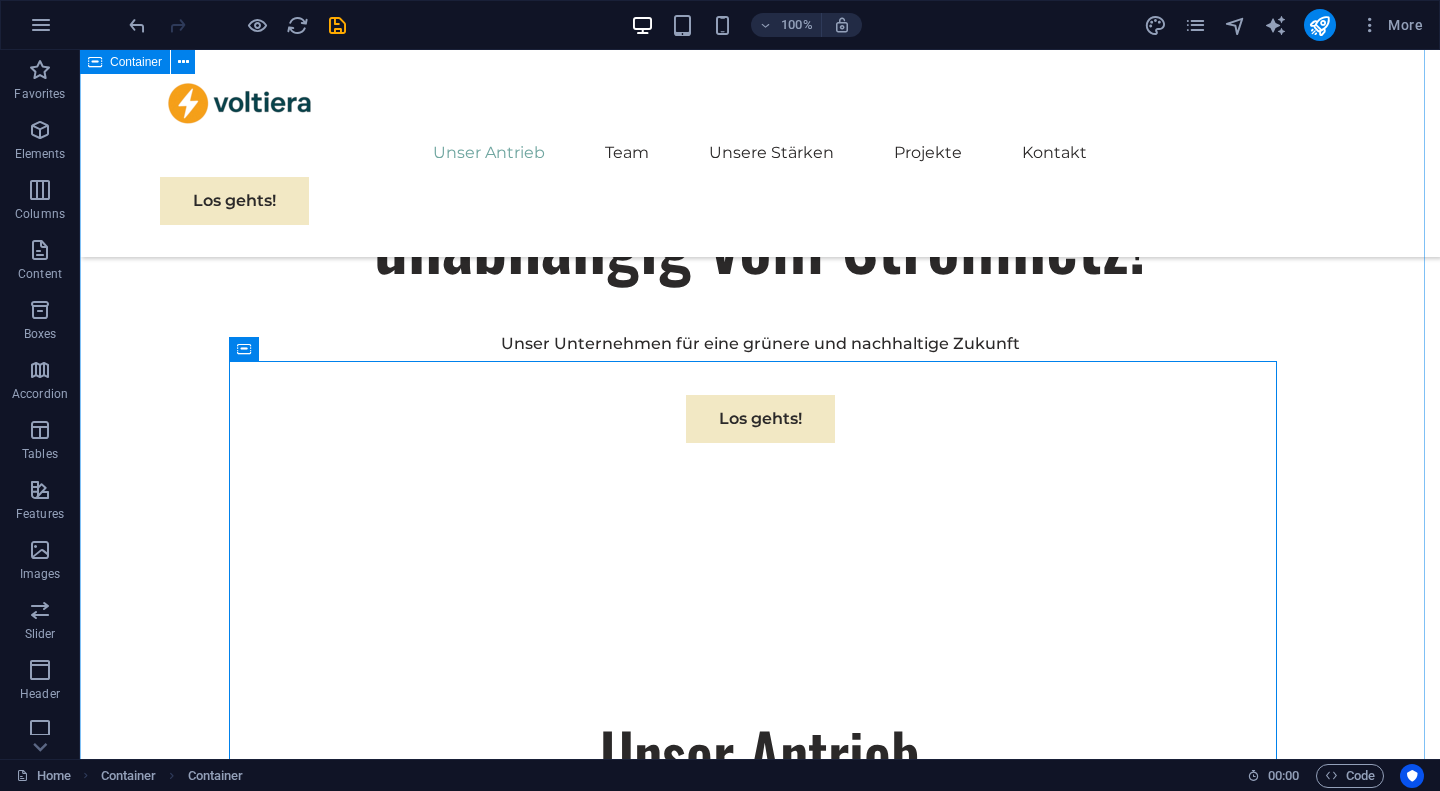 click on "Unser Antrieb Wir begleiten Sie Schritt für Schritt auf dem Weg zu einem energieeffizienten und zukunftssicheren Zuhause. Gemeinsam entwickeln wir ein individuelles Konzept, das Ihre Wünsche mit modernster Technik, nachhaltiger Energieversorgung und intelligentem Wohnen verbindet. Nachhaltigkeit trifft Zukunft – Dein Partner für smarte Energielösungen Bei Voltiera verstehen wir, dass echter Erfolg mehr ist als nur Kostenersparnis – er bedeutet auch Verantwortung für Umwelt und Zukunft. Mit unserem Know-how in moderner Hausinstallation, Photovoltaik und intelligenter Gebäudeautomation schaffen wir nachhaltige Lösungen, die Effizienz, Komfort und Umweltbewusstsein vereinen. Dank zahlreicher erfolgreich umgesetzter Projekte sind wir ein verlässlicher Partner für alle, die ihr Zuhause oder ihre Immobilie smarter, unabhängiger und zukunftssicher gestalten möchten. Expertise für Ergebnisse Bei Voltiera Unser Anspruch ist es,   zu schaffen, die langfristig wirken. So werden wir nicht nur zum" at bounding box center [760, 1669] 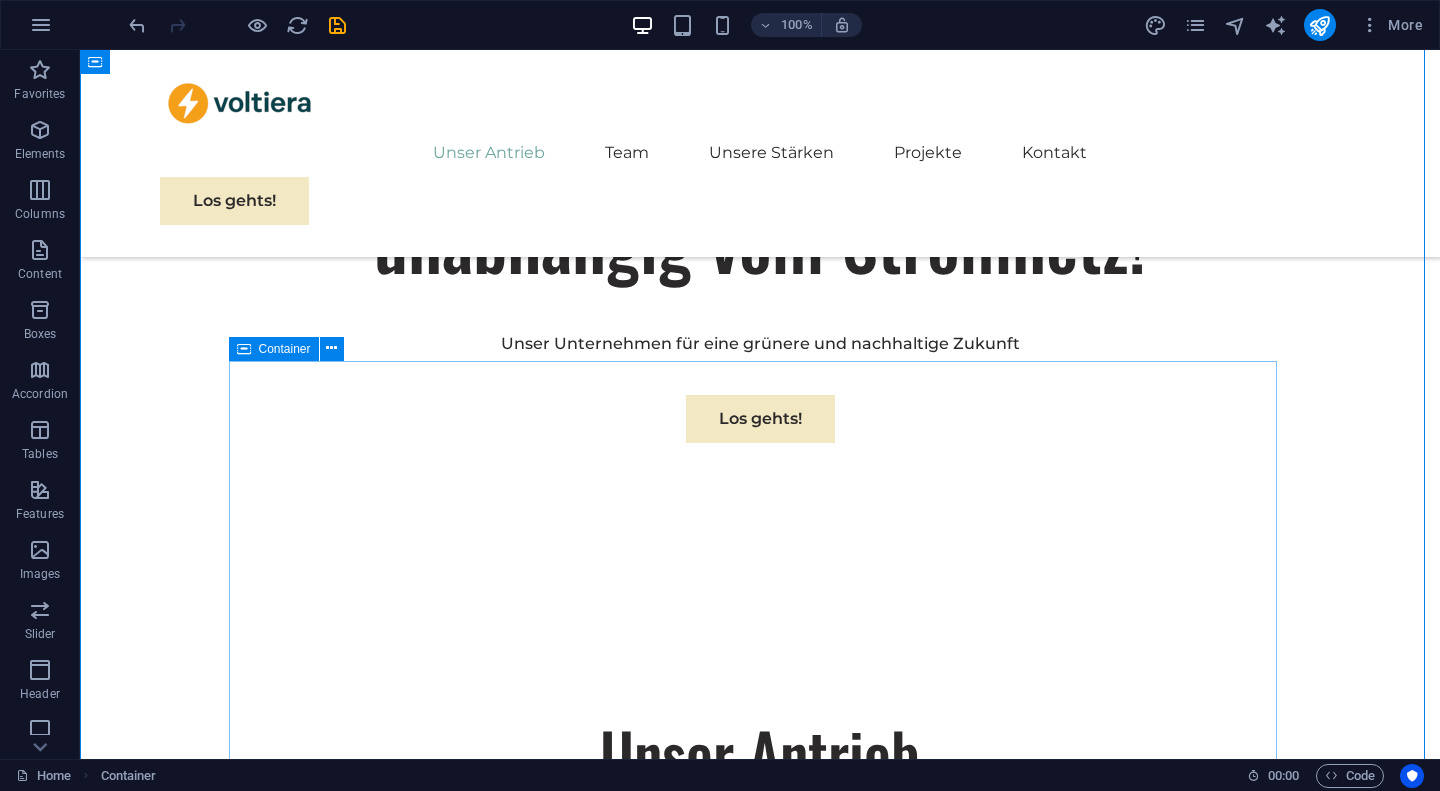 click on "Nachhaltigkeit trifft Zukunft – Dein Partner für smarte Energielösungen Bei Voltiera verstehen wir, dass echter Erfolg mehr ist als nur Kostenersparnis – er bedeutet auch Verantwortung für Umwelt und Zukunft. Mit unserem Know-how in moderner Hausinstallation, Photovoltaik und intelligenter Gebäudeautomation schaffen wir nachhaltige Lösungen, die Effizienz, Komfort und Umweltbewusstsein vereinen. Dank zahlreicher erfolgreich umgesetzter Projekte sind wir ein verlässlicher Partner für alle, die ihr Zuhause oder ihre Immobilie smarter, unabhängiger und zukunftssicher gestalten möchten. Expertise für Ergebnisse Bei Voltiera steht nicht nur der kurzfristige Gewinn im Fokus – wir denken ganzheitlich und zukunftsorientiert. Unser Anspruch ist es, nachhaltige, wirtschaftlich sinnvolle und technisch durchdachte Lösungen zu schaffen, die langfristig wirken. Ob Photovoltaik, smarte Gebäudeautomation oder effiziente Hausinstallation: So werden wir nicht nur zum technischen Dienstleister" at bounding box center [760, 1810] 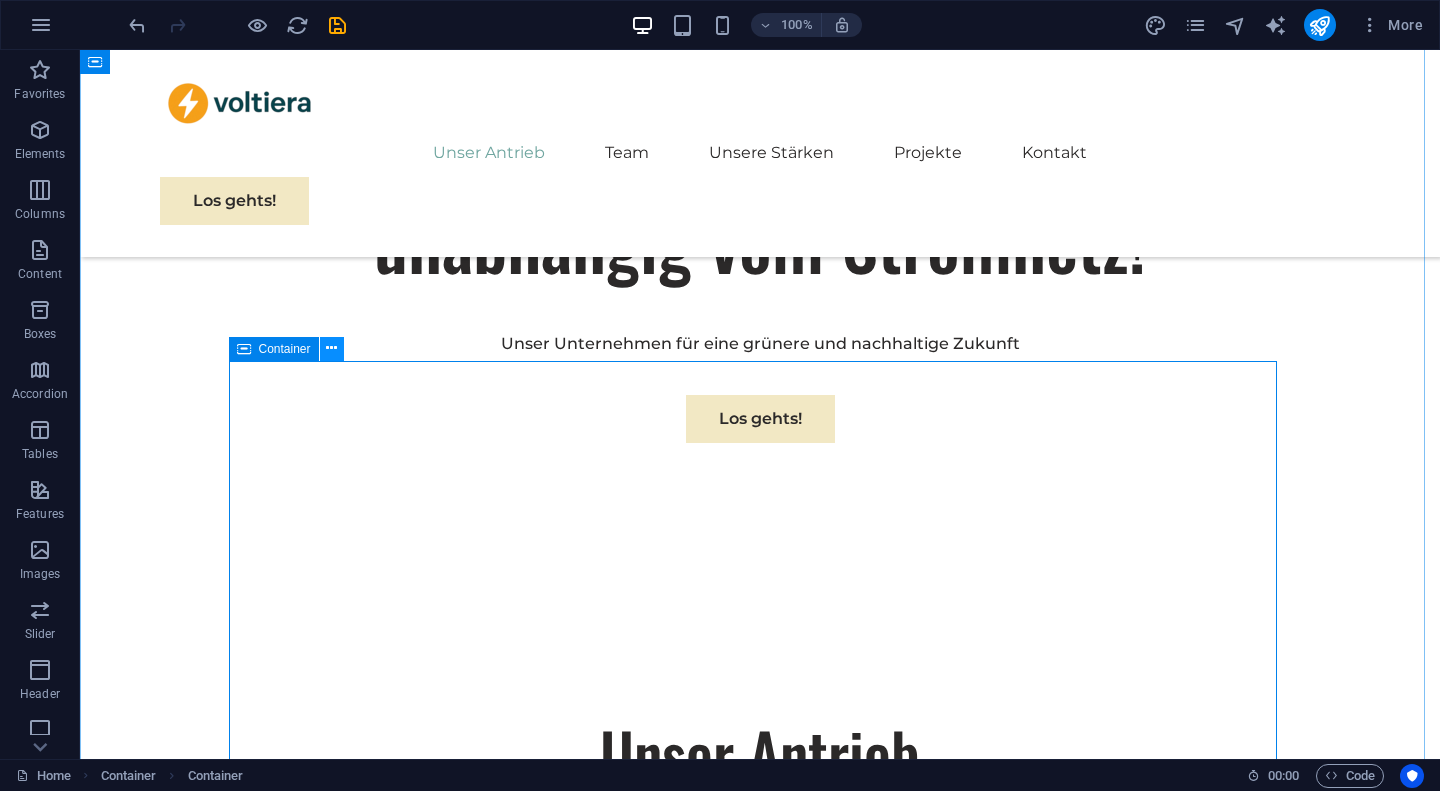 click at bounding box center (332, 349) 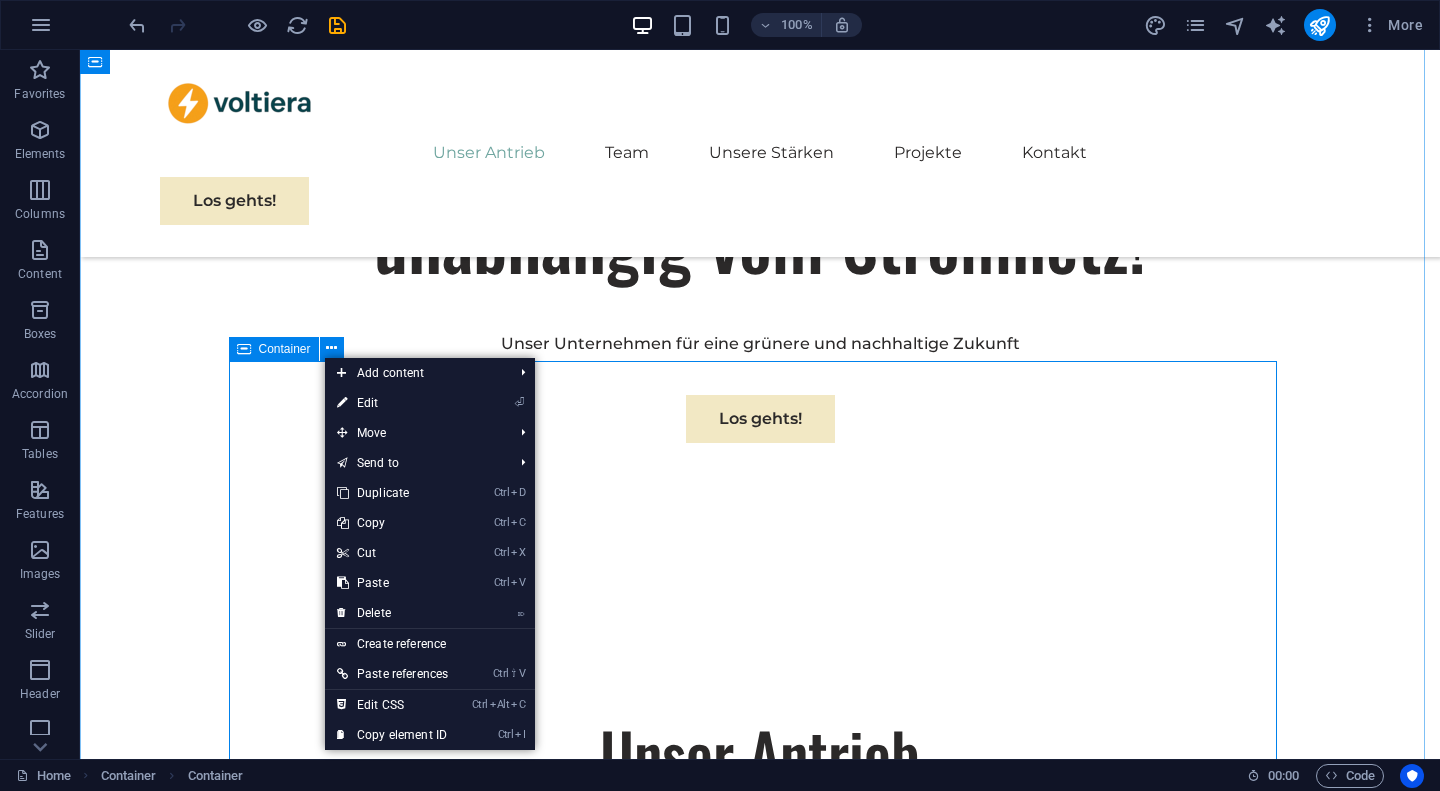 click on "Nachhaltigkeit trifft Zukunft – Dein Partner für smarte Energielösungen Bei Voltiera verstehen wir, dass echter Erfolg mehr ist als nur Kostenersparnis – er bedeutet auch Verantwortung für Umwelt und Zukunft. Mit unserem Know-how in moderner Hausinstallation, Photovoltaik und intelligenter Gebäudeautomation schaffen wir nachhaltige Lösungen, die Effizienz, Komfort und Umweltbewusstsein vereinen. Dank zahlreicher erfolgreich umgesetzter Projekte sind wir ein verlässlicher Partner für alle, die ihr Zuhause oder ihre Immobilie smarter, unabhängiger und zukunftssicher gestalten möchten. Expertise für Ergebnisse Bei Voltiera steht nicht nur der kurzfristige Gewinn im Fokus – wir denken ganzheitlich und zukunftsorientiert. Unser Anspruch ist es, nachhaltige, wirtschaftlich sinnvolle und technisch durchdachte Lösungen zu schaffen, die langfristig wirken. Ob Photovoltaik, smarte Gebäudeautomation oder effiziente Hausinstallation: So werden wir nicht nur zum technischen Dienstleister" at bounding box center (760, 1810) 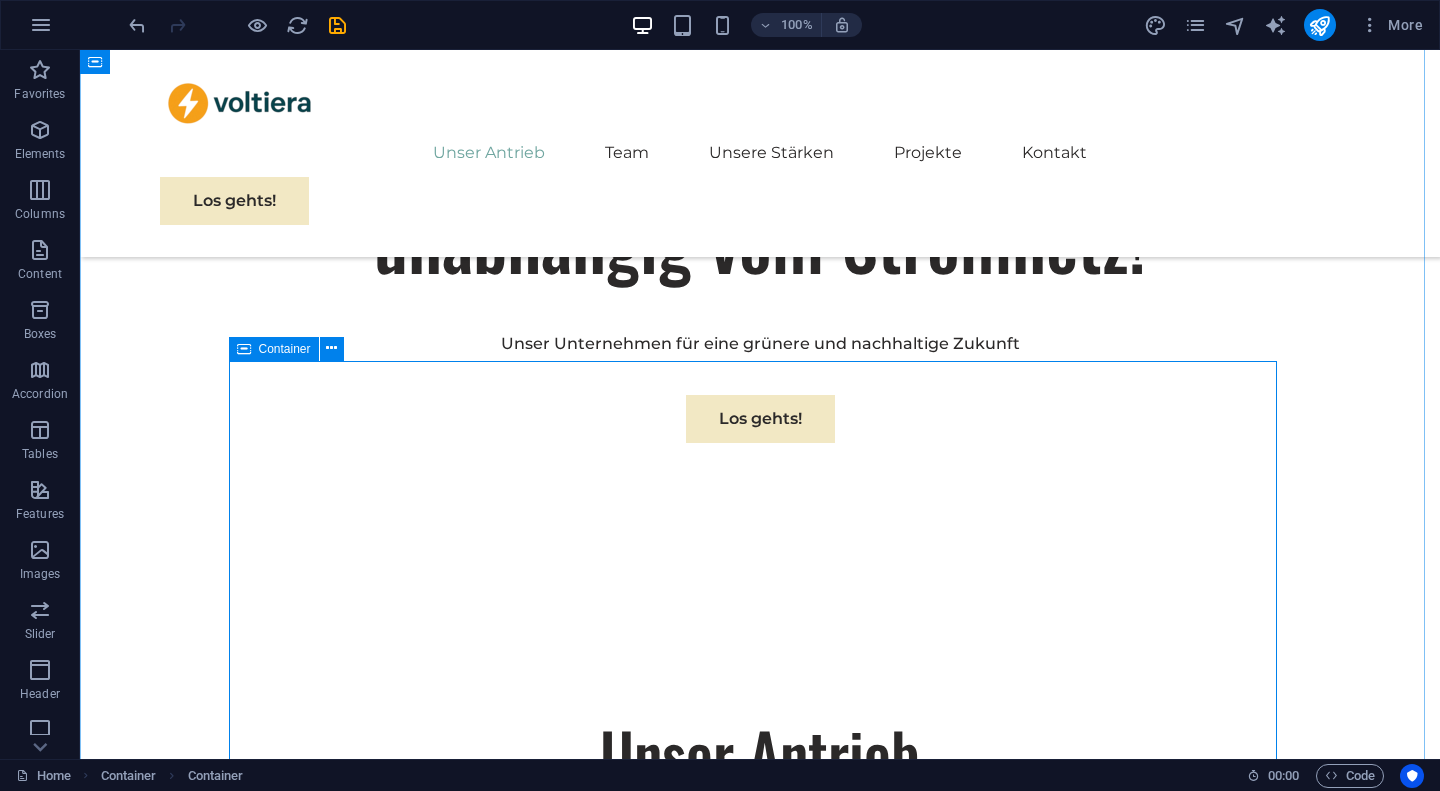 click on "Nachhaltigkeit trifft Zukunft – Dein Partner für smarte Energielösungen Bei Voltiera verstehen wir, dass echter Erfolg mehr ist als nur Kostenersparnis – er bedeutet auch Verantwortung für Umwelt und Zukunft. Mit unserem Know-how in moderner Hausinstallation, Photovoltaik und intelligenter Gebäudeautomation schaffen wir nachhaltige Lösungen, die Effizienz, Komfort und Umweltbewusstsein vereinen. Dank zahlreicher erfolgreich umgesetzter Projekte sind wir ein verlässlicher Partner für alle, die ihr Zuhause oder ihre Immobilie smarter, unabhängiger und zukunftssicher gestalten möchten. Expertise für Ergebnisse Bei Voltiera steht nicht nur der kurzfristige Gewinn im Fokus – wir denken ganzheitlich und zukunftsorientiert. Unser Anspruch ist es, nachhaltige, wirtschaftlich sinnvolle und technisch durchdachte Lösungen zu schaffen, die langfristig wirken. Ob Photovoltaik, smarte Gebäudeautomation oder effiziente Hausinstallation: So werden wir nicht nur zum technischen Dienstleister" at bounding box center [760, 1810] 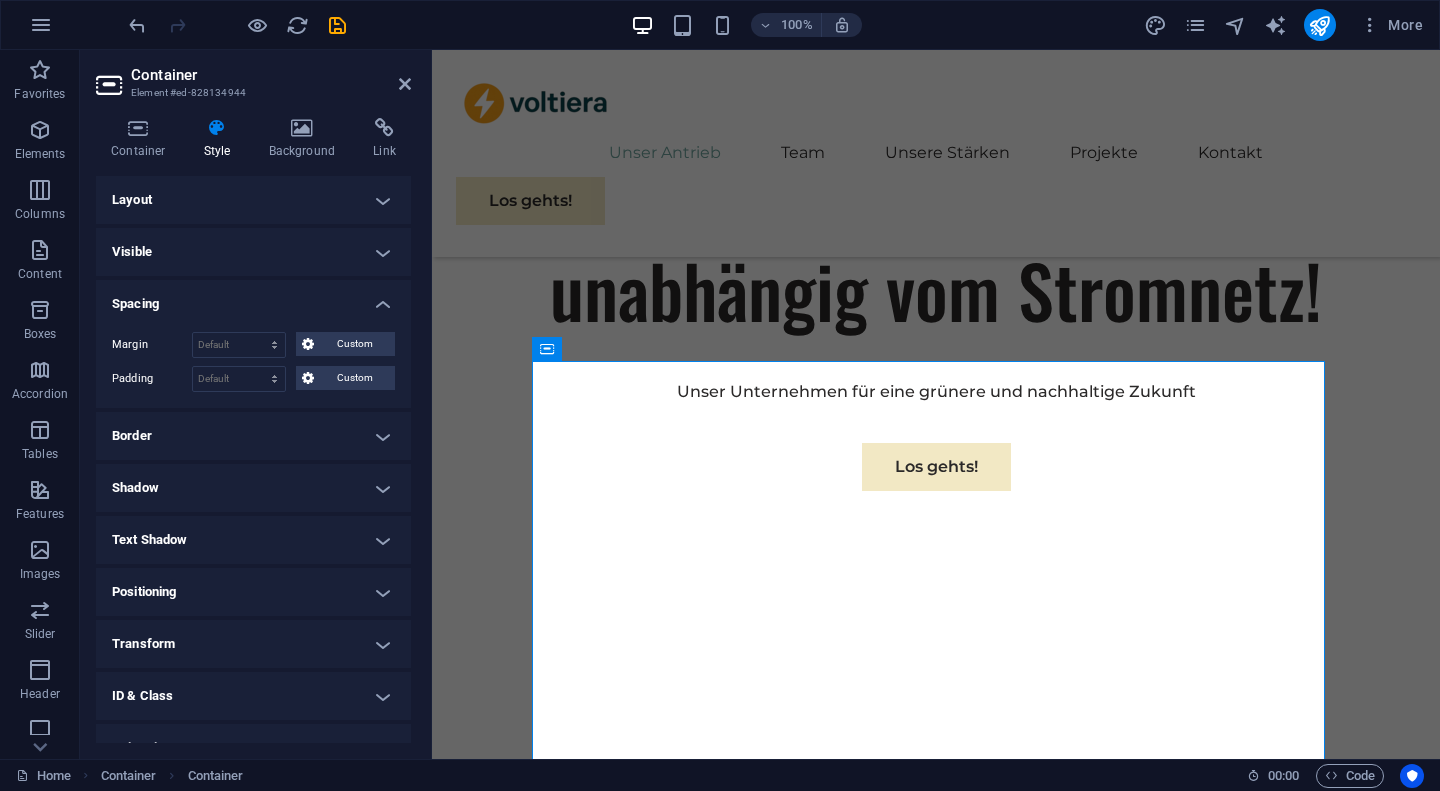 click on "Layout" at bounding box center [253, 200] 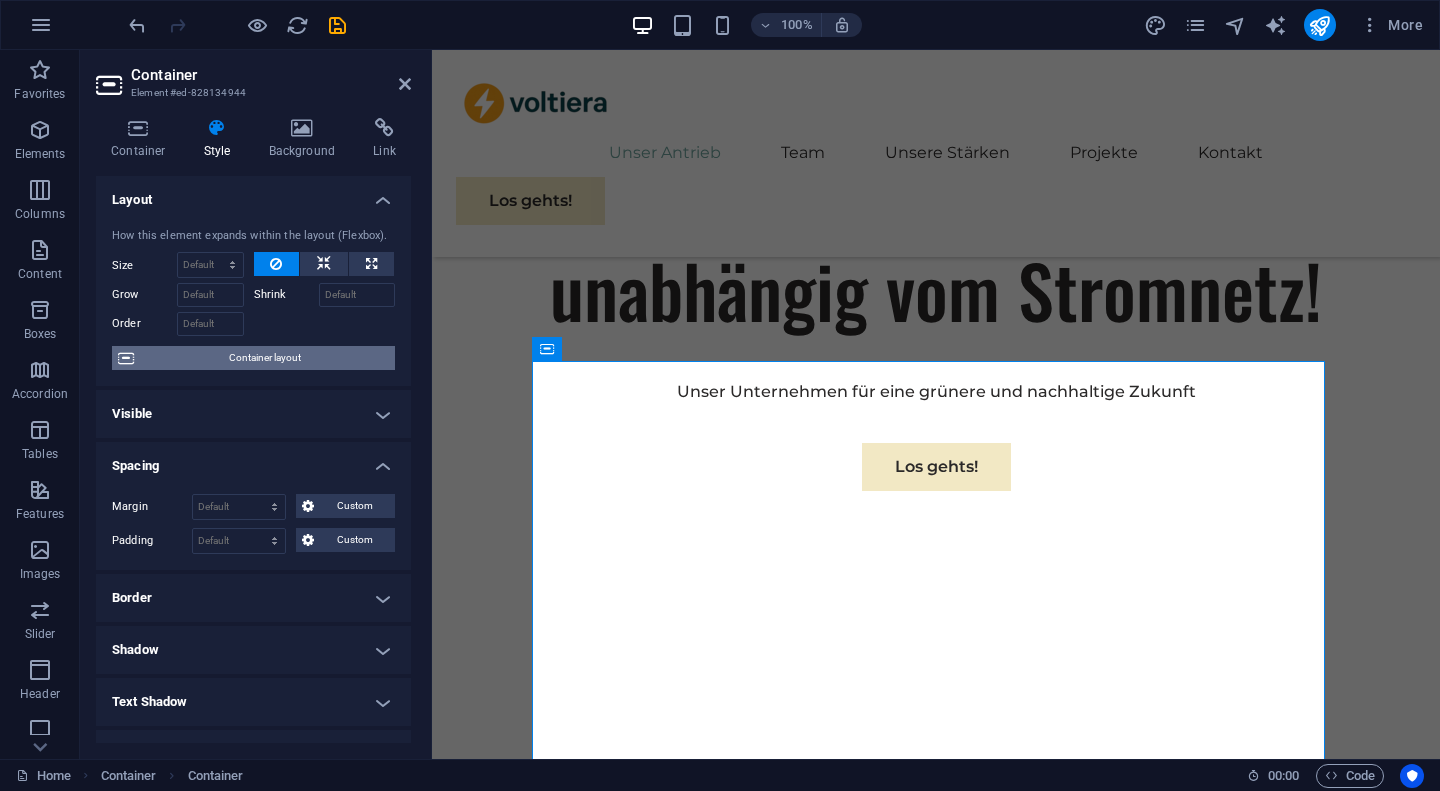click on "Container layout" at bounding box center [264, 358] 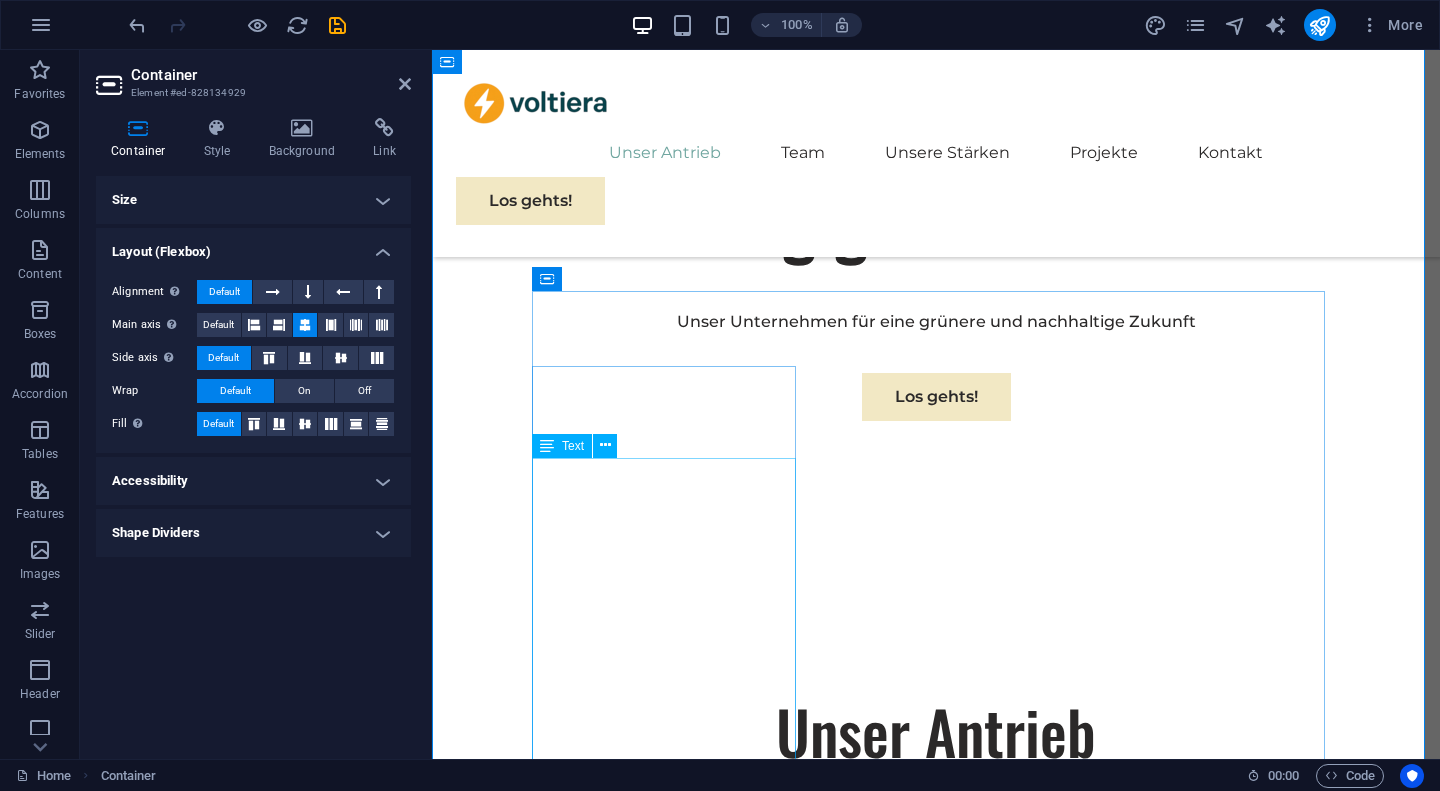 scroll, scrollTop: 1042, scrollLeft: 0, axis: vertical 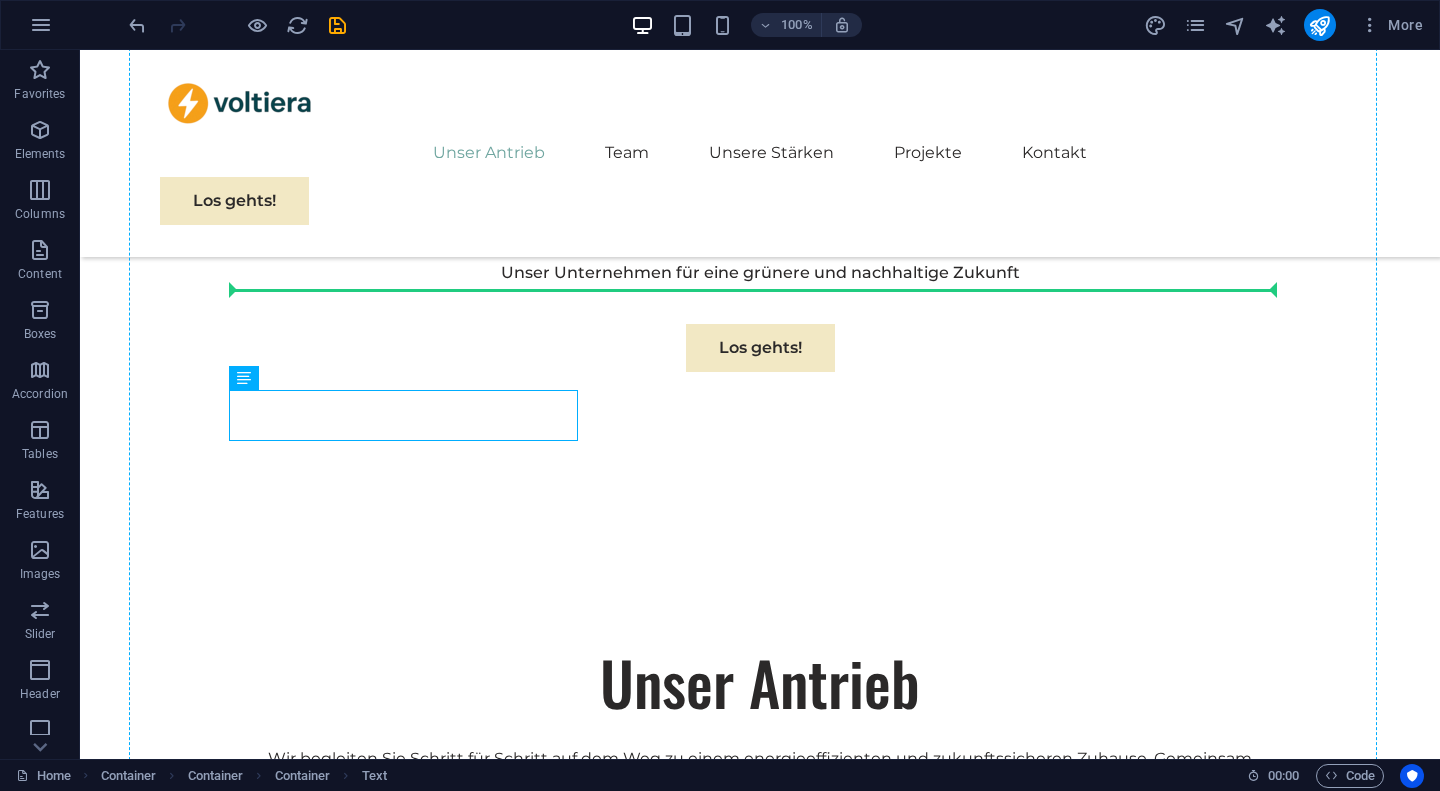 drag, startPoint x: 698, startPoint y: 412, endPoint x: 460, endPoint y: 332, distance: 251.08565 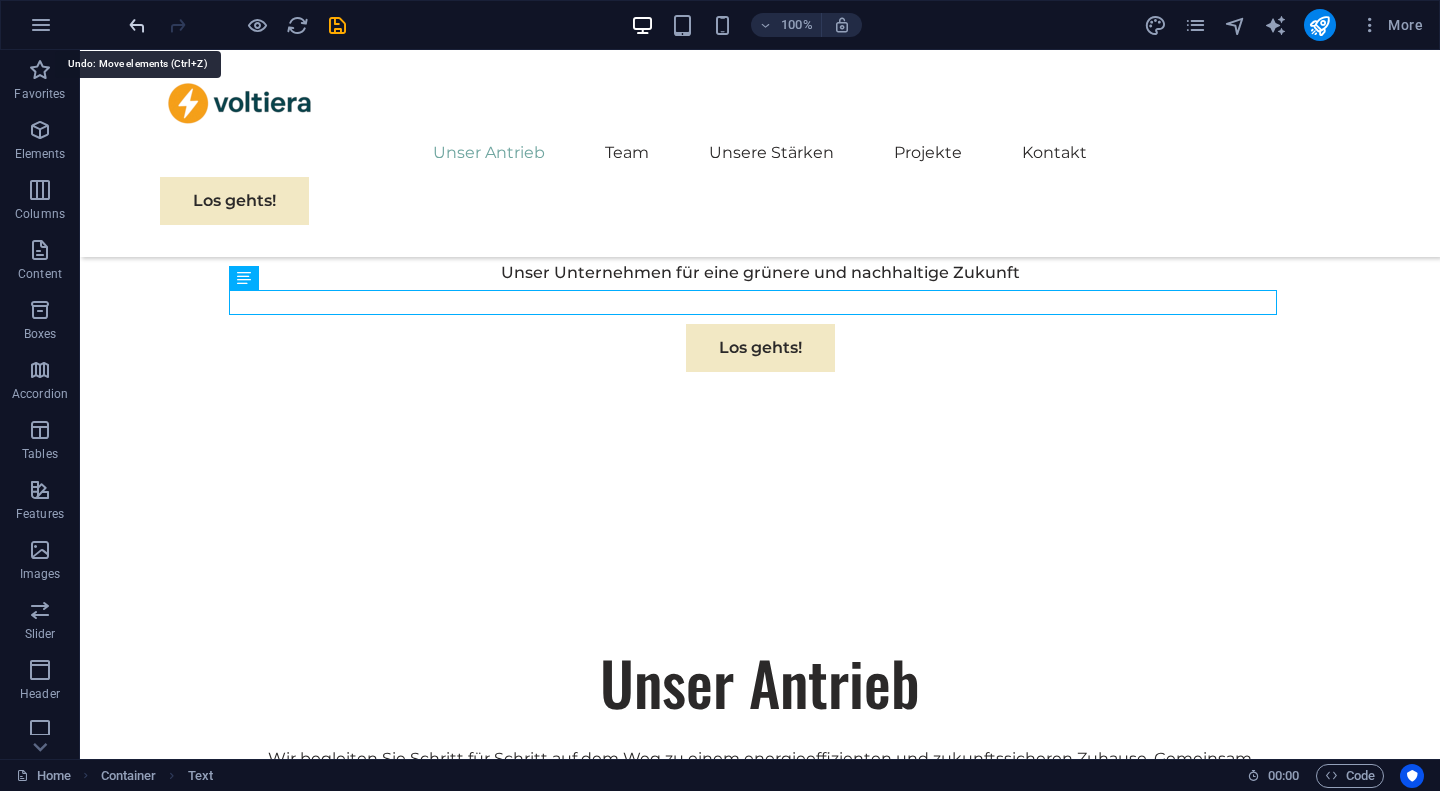 click at bounding box center (137, 25) 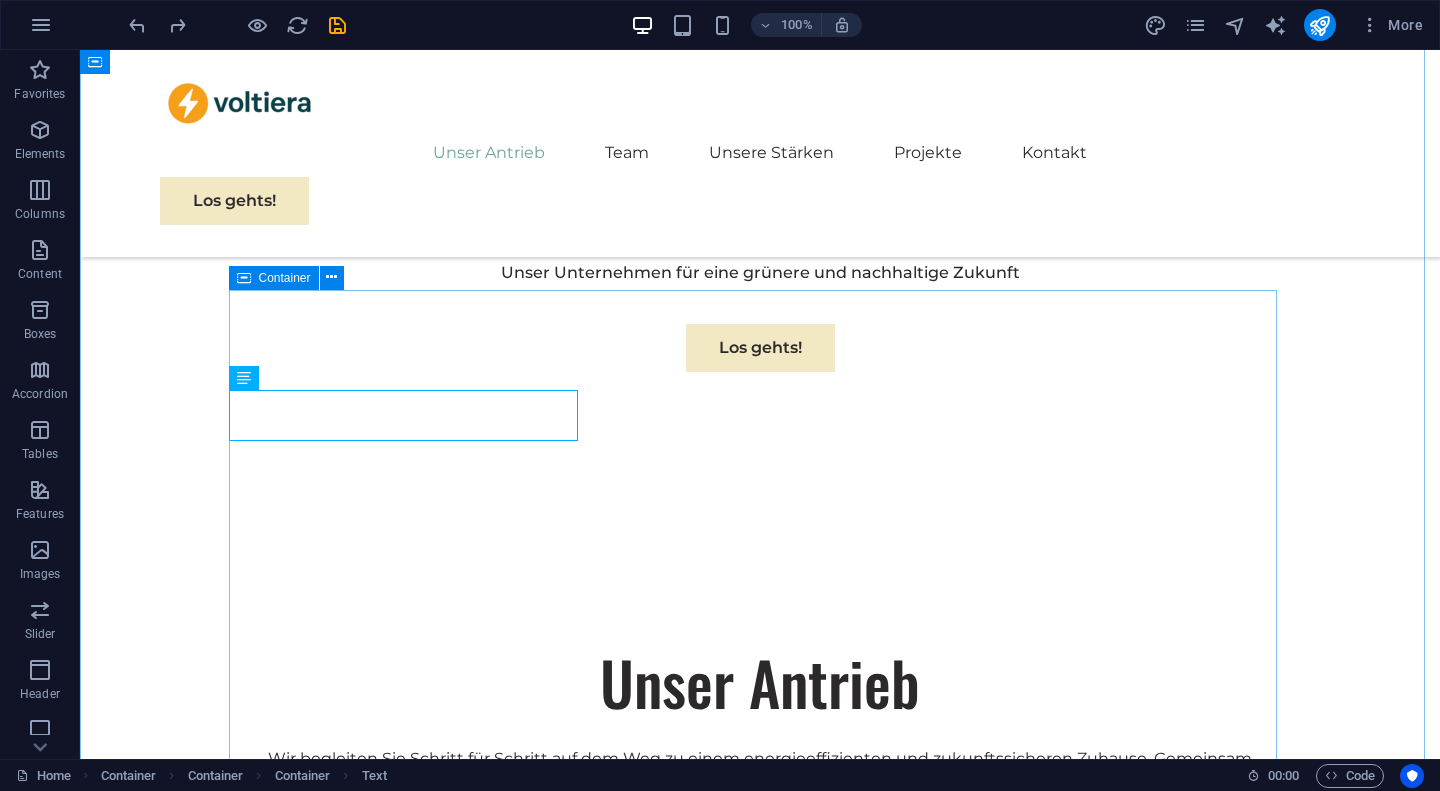 click on "Nachhaltigkeit trifft Zukunft – Dein Partner für smarte Energielösungen Bei Voltiera verstehen wir, dass echter Erfolg mehr ist als nur Kostenersparnis – er bedeutet auch Verantwortung für Umwelt und Zukunft. Mit unserem Know-how in moderner Hausinstallation, Photovoltaik und intelligenter Gebäudeautomation schaffen wir nachhaltige Lösungen, die Effizienz, Komfort und Umweltbewusstsein vereinen. Dank zahlreicher erfolgreich umgesetzter Projekte sind wir ein verlässlicher Partner für alle, die ihr Zuhause oder ihre Immobilie smarter, unabhängiger und zukunftssicher gestalten möchten. Expertise für Ergebnisse Bei Voltiera steht nicht nur der kurzfristige Gewinn im Fokus – wir denken ganzheitlich und zukunftsorientiert. Unser Anspruch ist es, nachhaltige, wirtschaftlich sinnvolle und technisch durchdachte Lösungen zu schaffen, die langfristig wirken. Ob Photovoltaik, smarte Gebäudeautomation oder effiziente Hausinstallation: So werden wir nicht nur zum technischen Dienstleister" at bounding box center [760, 1739] 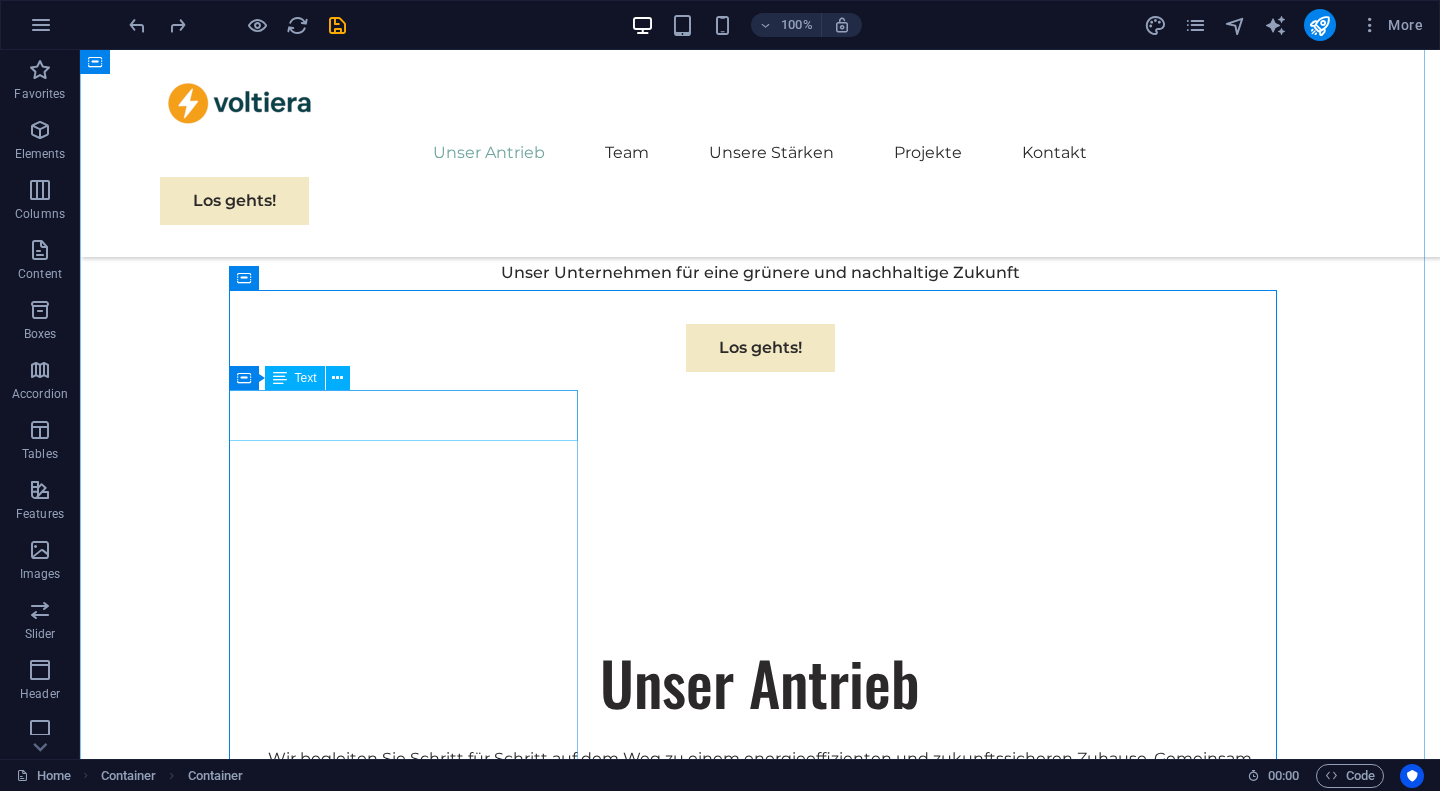 click on "Nachhaltigkeit trifft Zukunft – Dein Partner für smarte Energielösungen" at bounding box center [760, 852] 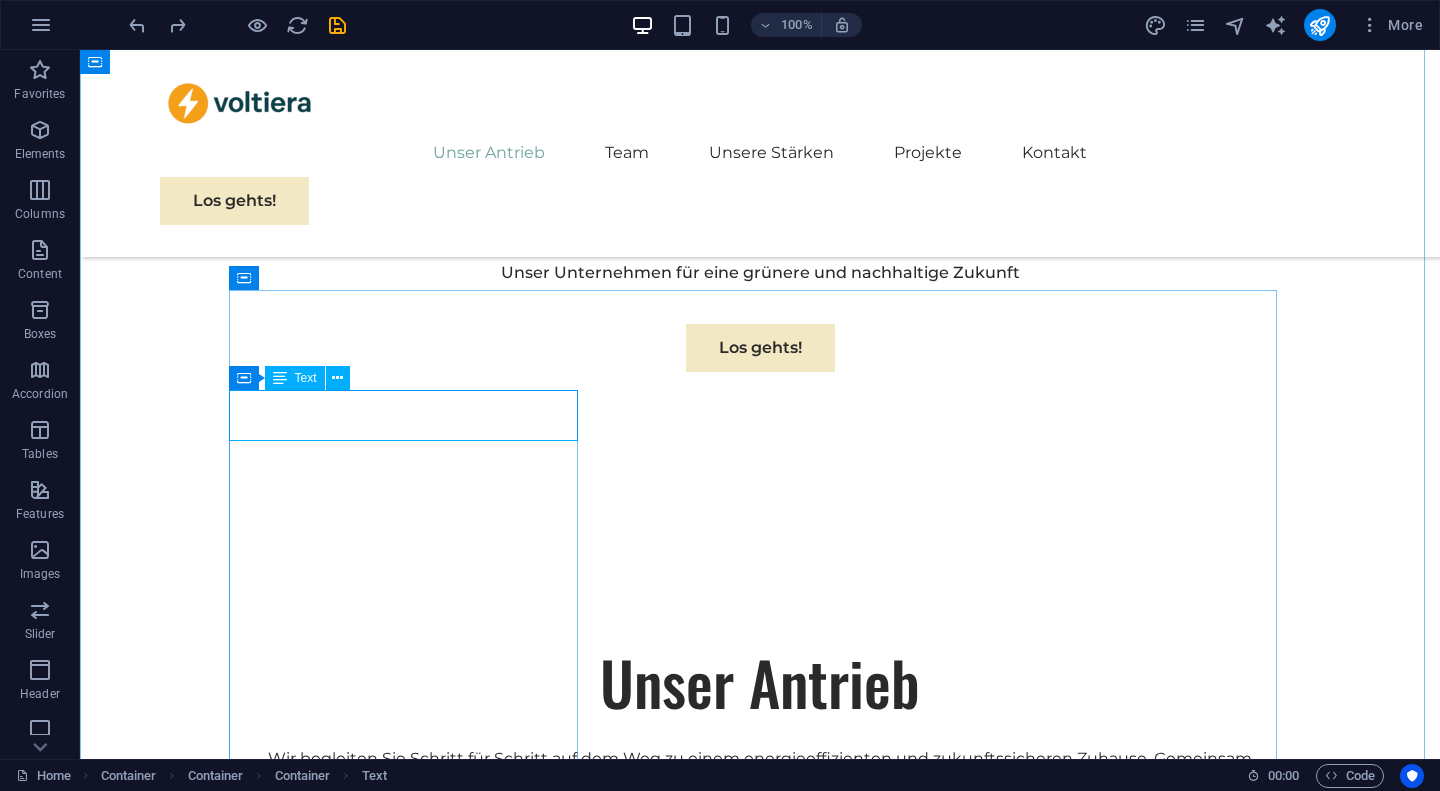 click on "Text" at bounding box center [306, 378] 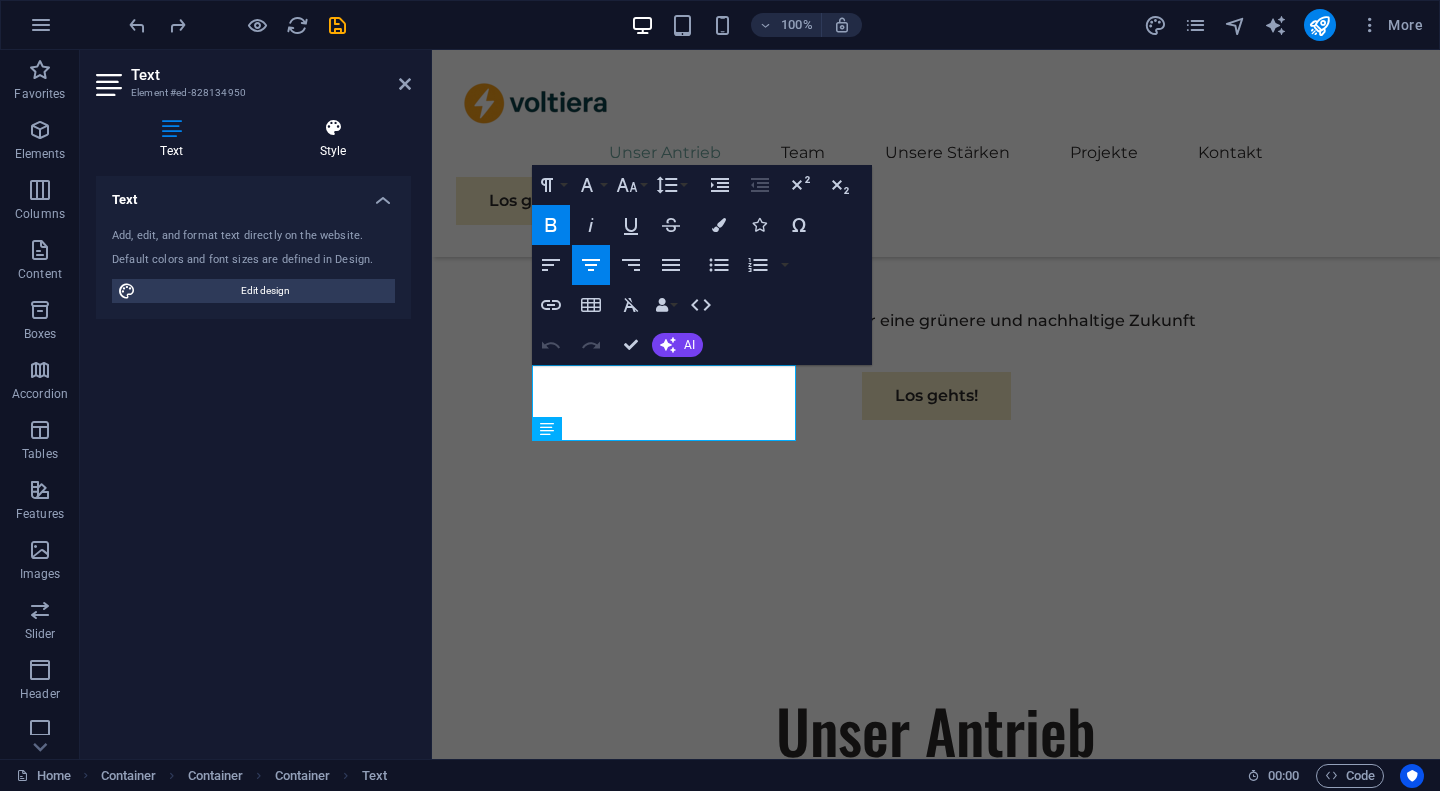 click on "Style" at bounding box center [333, 139] 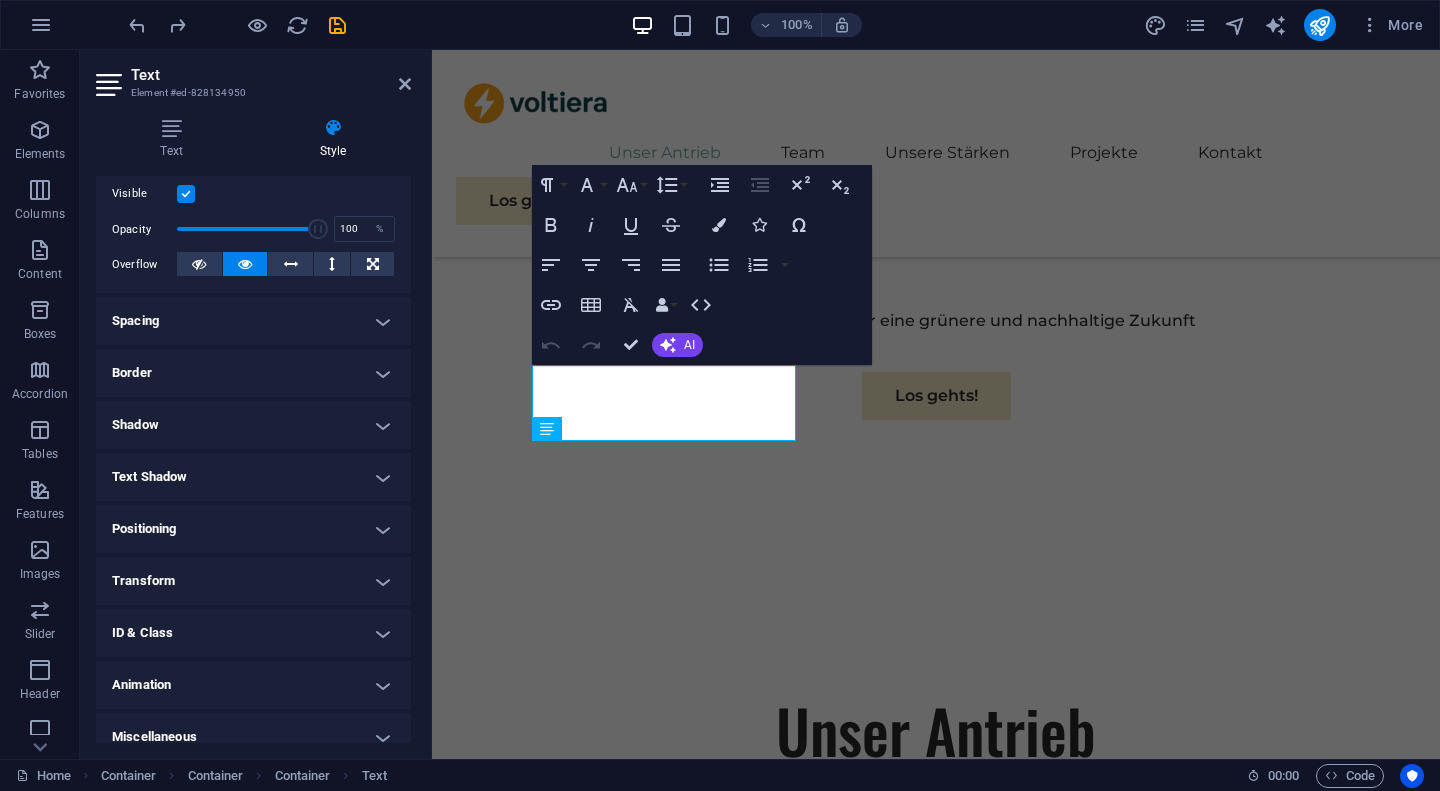 scroll, scrollTop: 261, scrollLeft: 0, axis: vertical 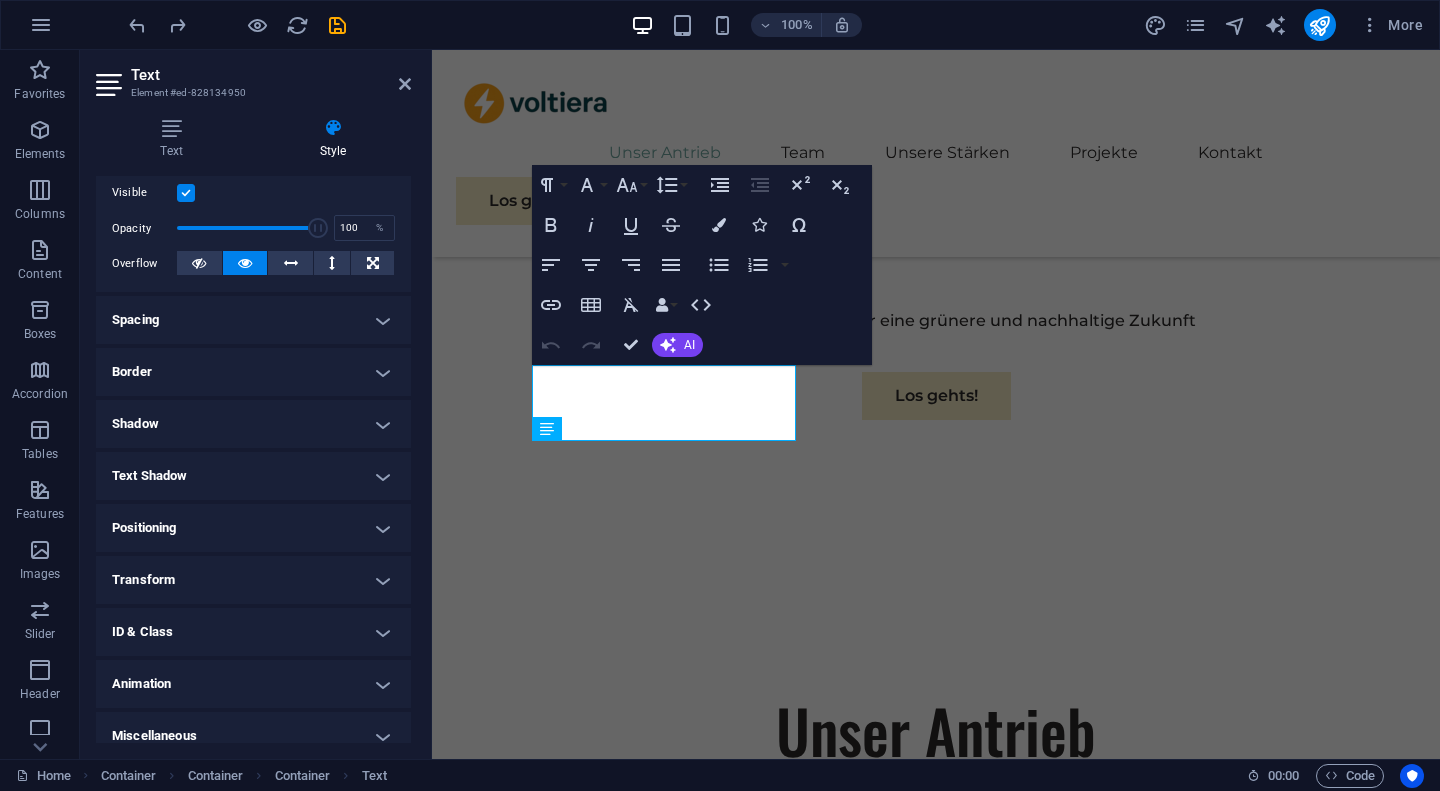 click on "Spacing" at bounding box center [253, 320] 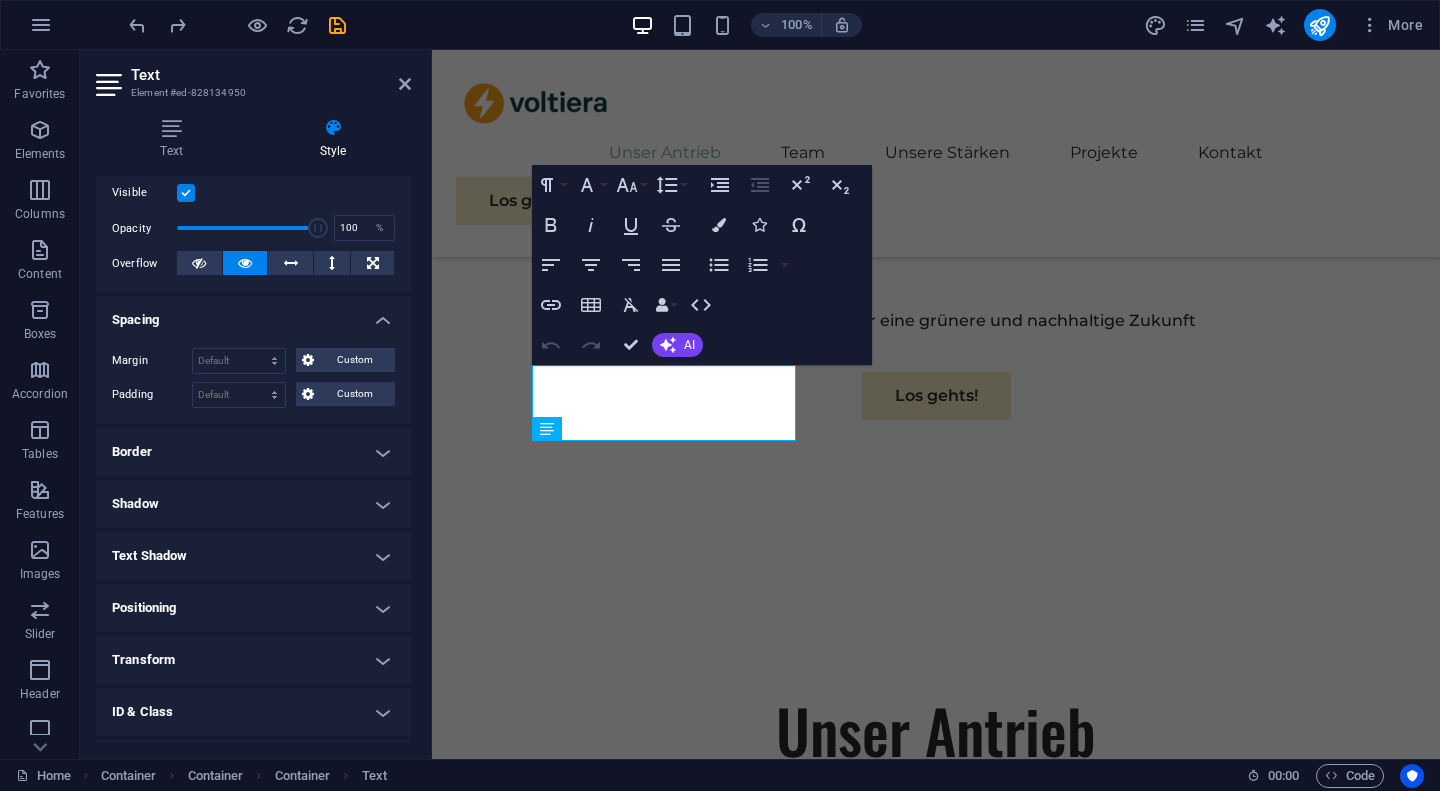 scroll, scrollTop: 358, scrollLeft: 0, axis: vertical 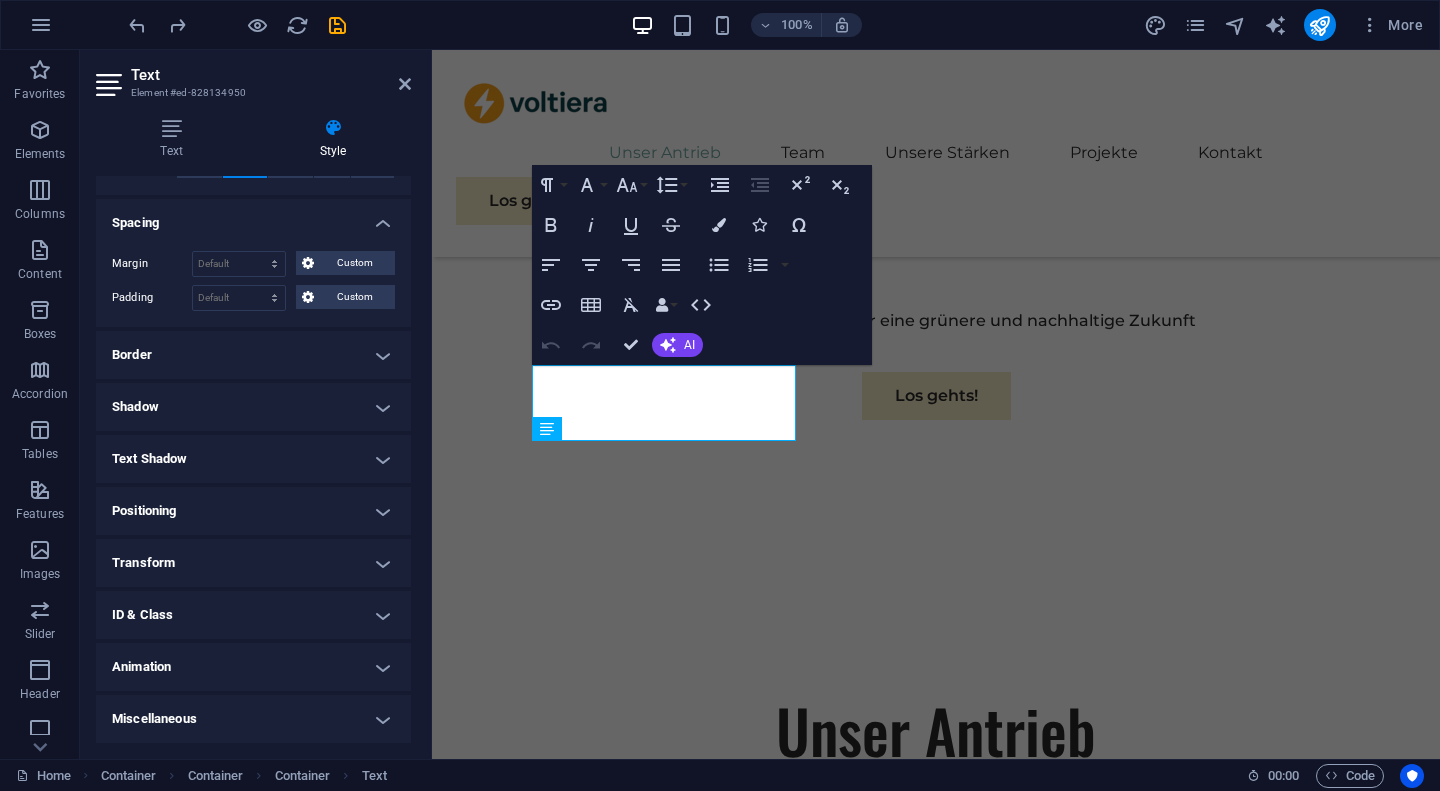 click on "Positioning" at bounding box center [253, 511] 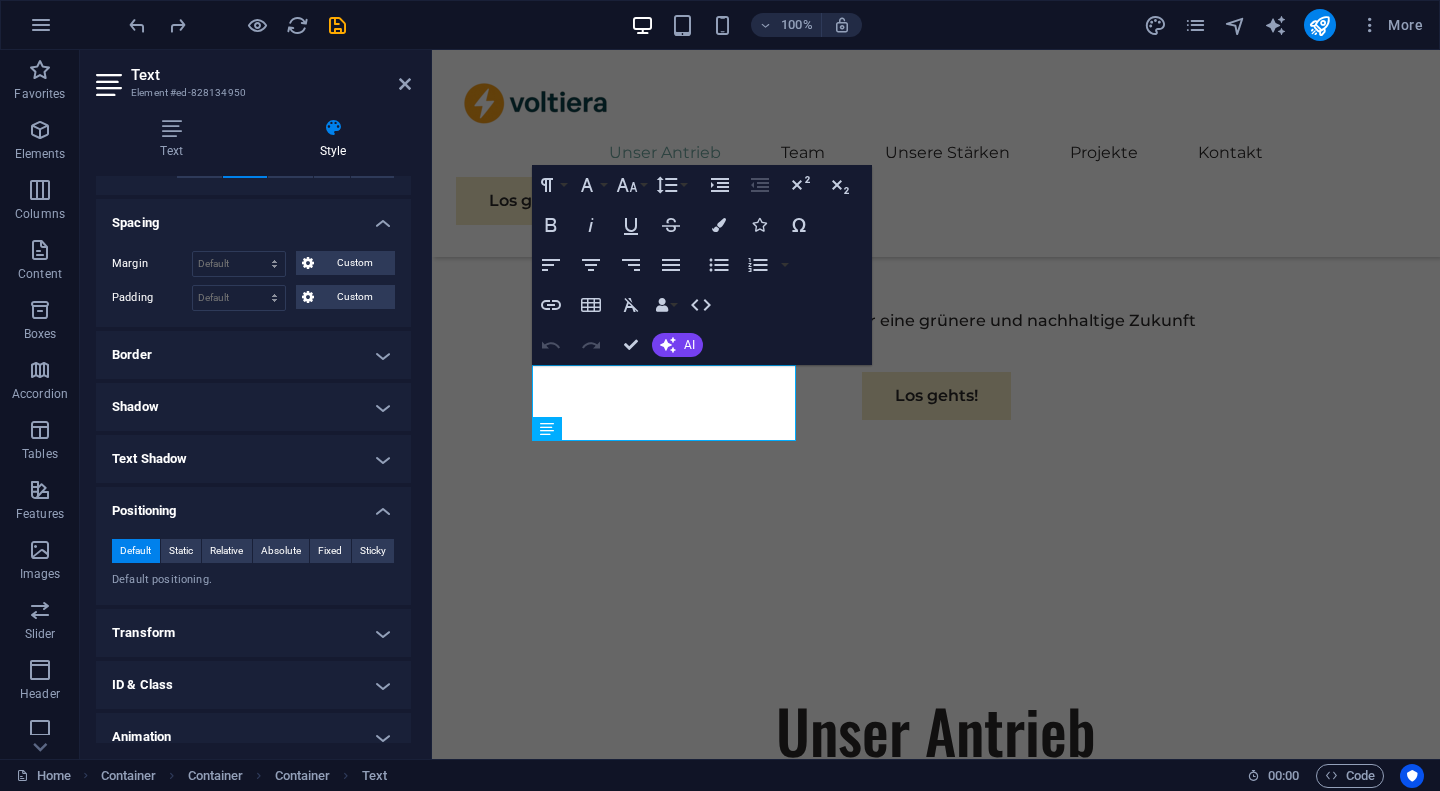 scroll, scrollTop: 427, scrollLeft: 0, axis: vertical 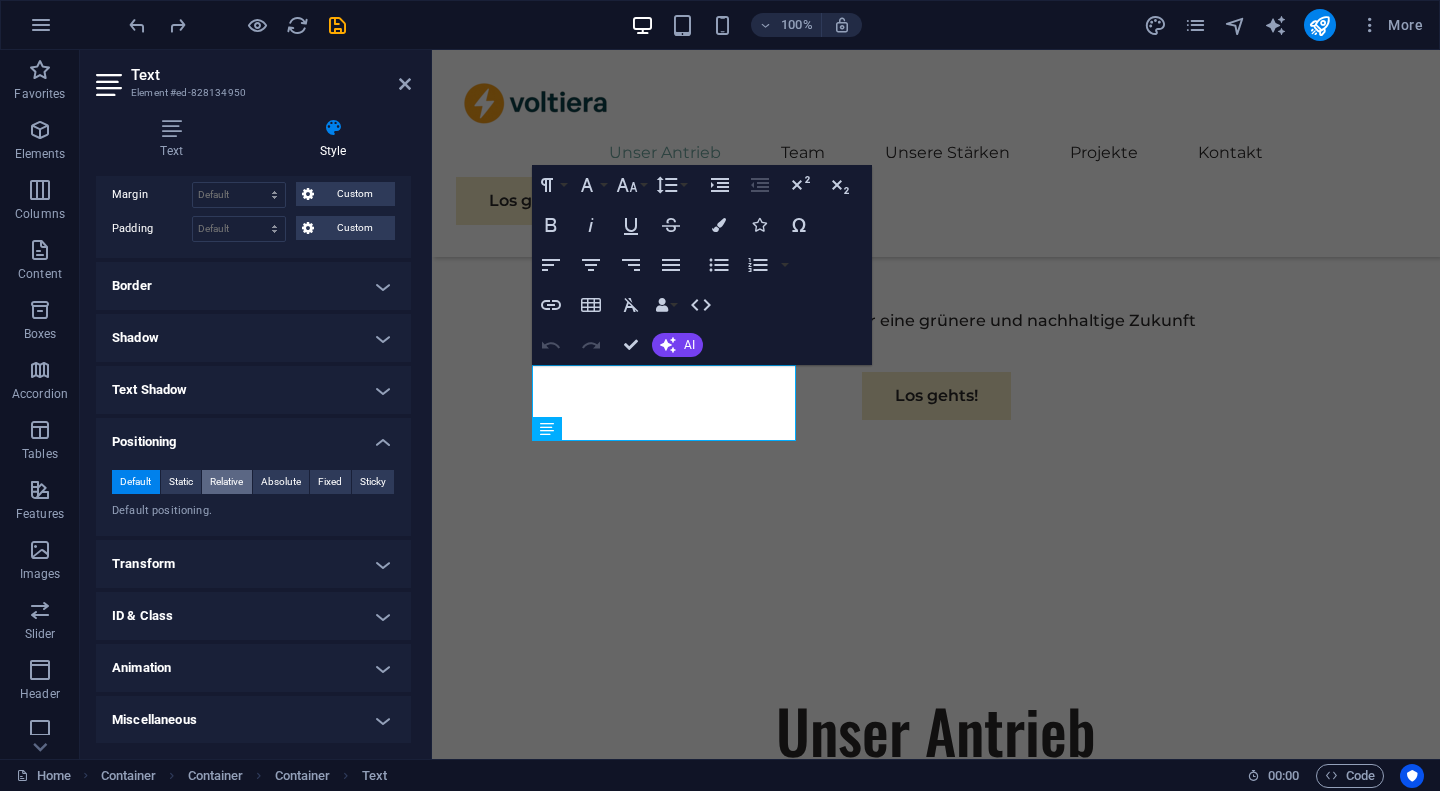 click on "Relative" at bounding box center [226, 482] 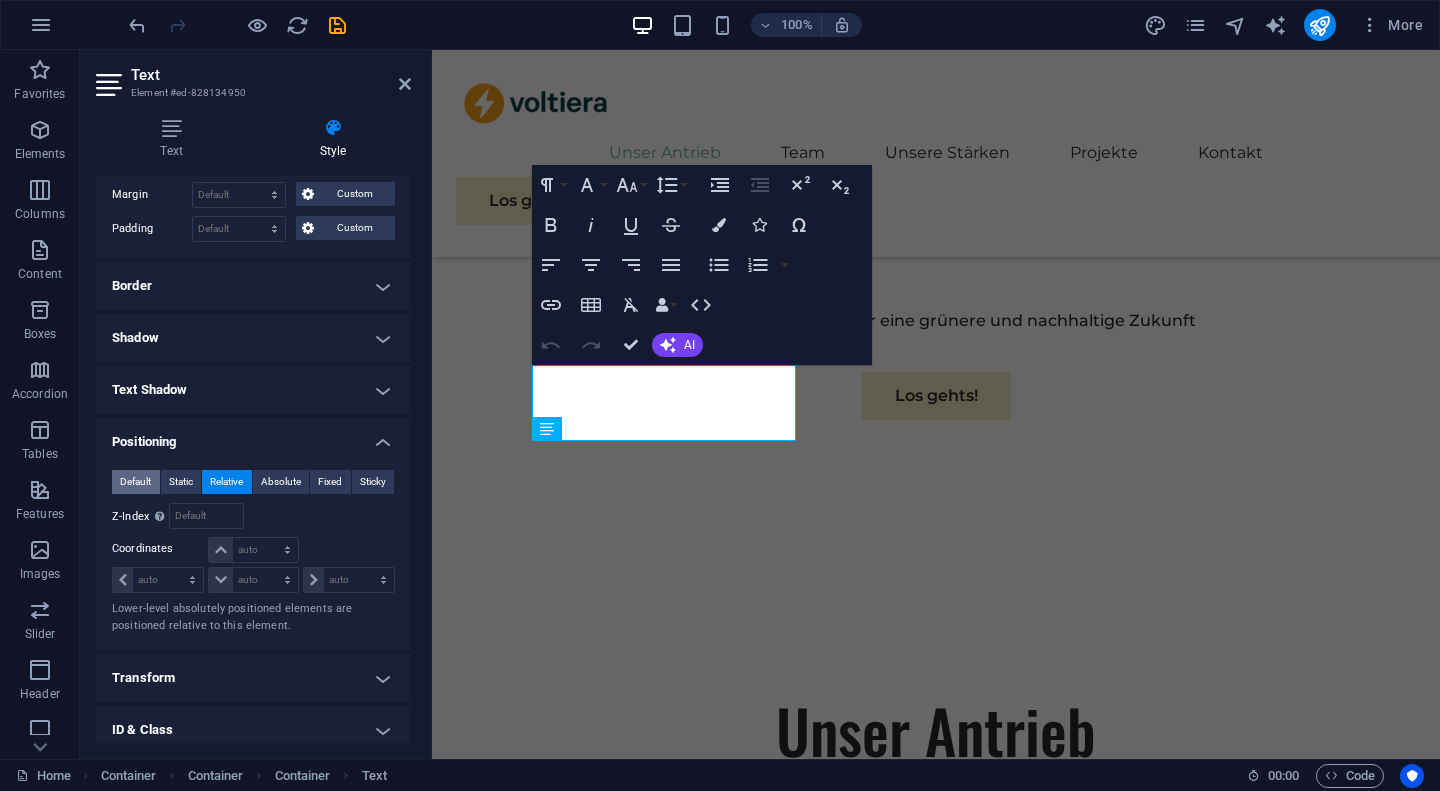 click on "Default" at bounding box center [135, 482] 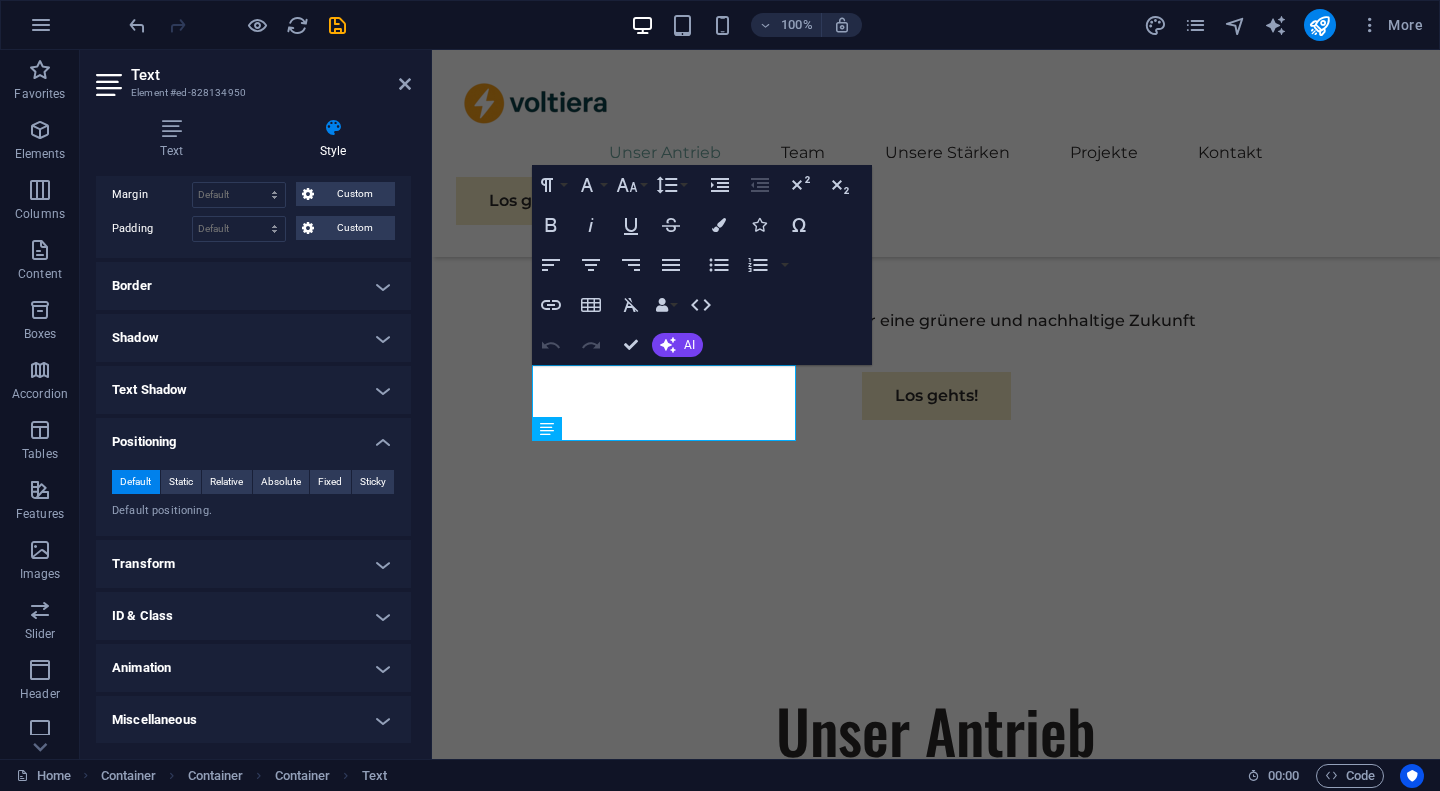 click on "Text Element #ed-828134950 Text Style Text Add, edit, and format text directly on the website. Default colors and font sizes are defined in Design. Edit design Alignment Left aligned Centered Right aligned Preset Element Layout How this element expands within the layout (Flexbox). Size Default auto px % 1/1 1/2 1/3 1/4 1/5 1/6 1/7 1/8 1/9 1/10 Grow Shrink Order Container layout Visible Visible Opacity 100 % Overflow Spacing Margin Default auto px % rem vw vh Custom Custom auto px % rem vw vh auto px % rem vw vh auto px % rem vw vh auto px % rem vw vh Padding Default px rem % vh vw Custom Custom px rem % vh vw px rem % vh vw px rem % vh vw px rem % vh vw Border Style              - Width 1 auto px rem % vh vw Custom Custom 1 auto px rem % vh vw 1 auto px rem % vh vw 1 auto px rem % vh vw 1 auto px rem % vh vw  - Color Round corners Default px rem % vh vw Custom Custom px rem % vh vw px rem % vh vw px rem % vh vw px rem % vh vw Shadow Default None Outside Inside Color X offset 0 px rem vh vw Y offset" at bounding box center [256, 404] 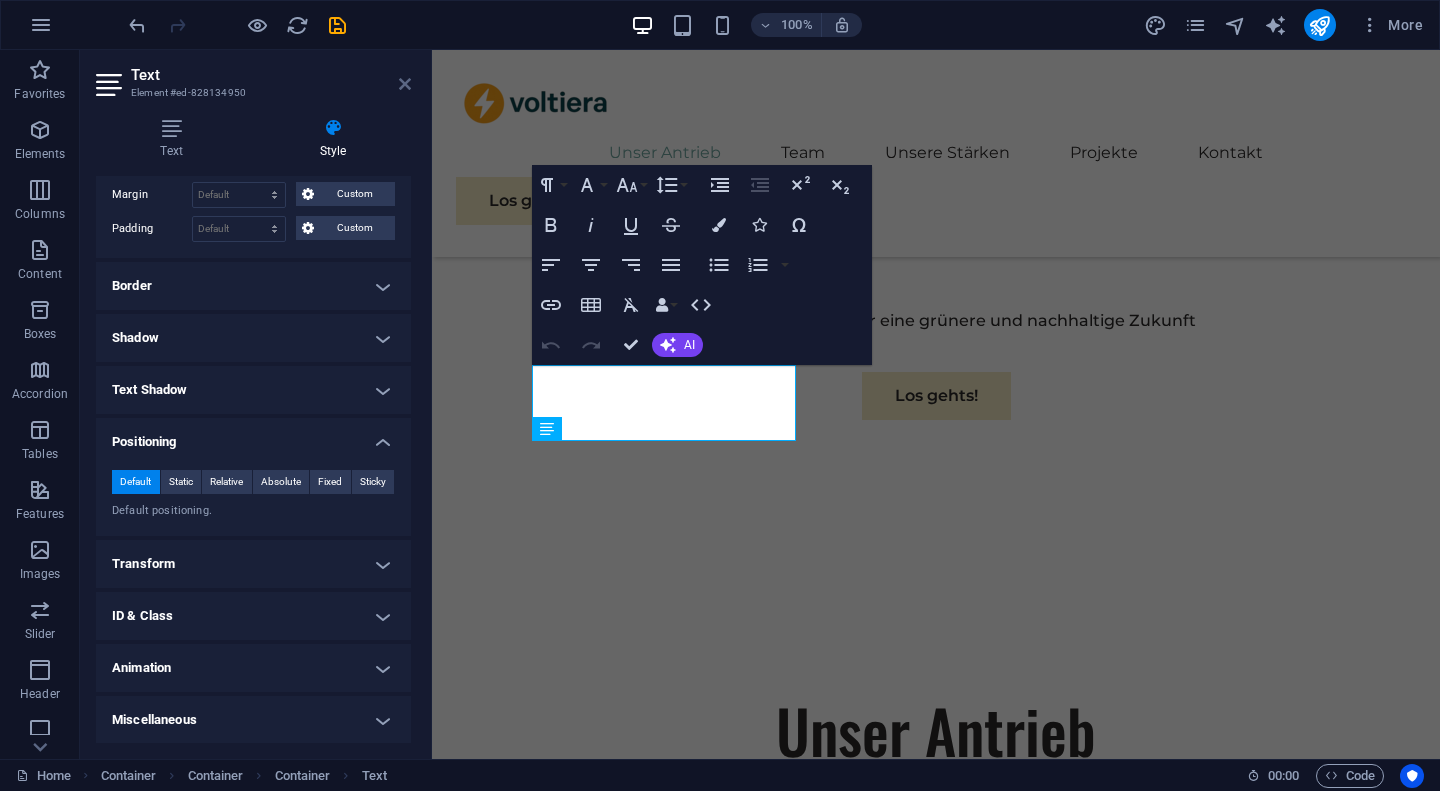 click at bounding box center (405, 84) 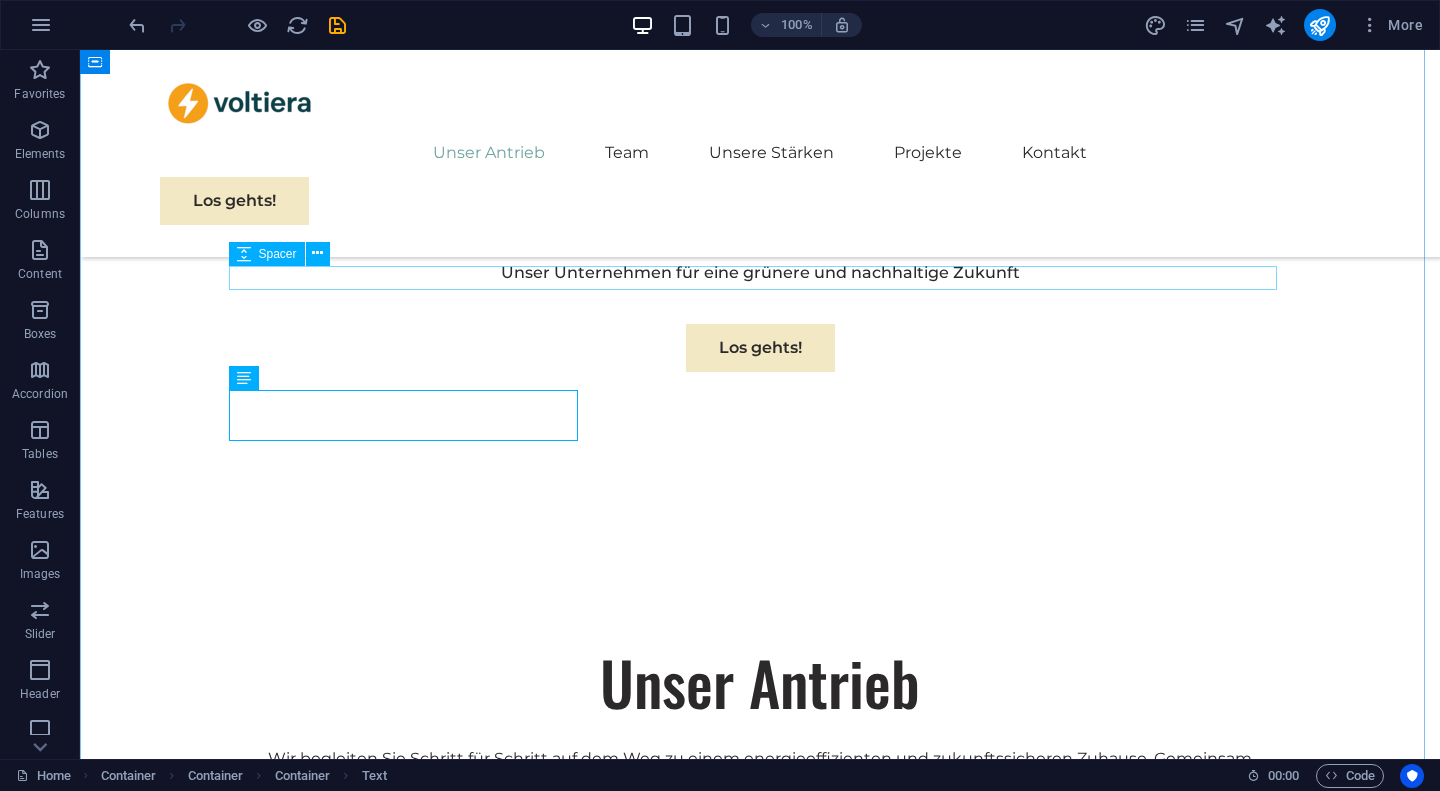 click at bounding box center (760, 828) 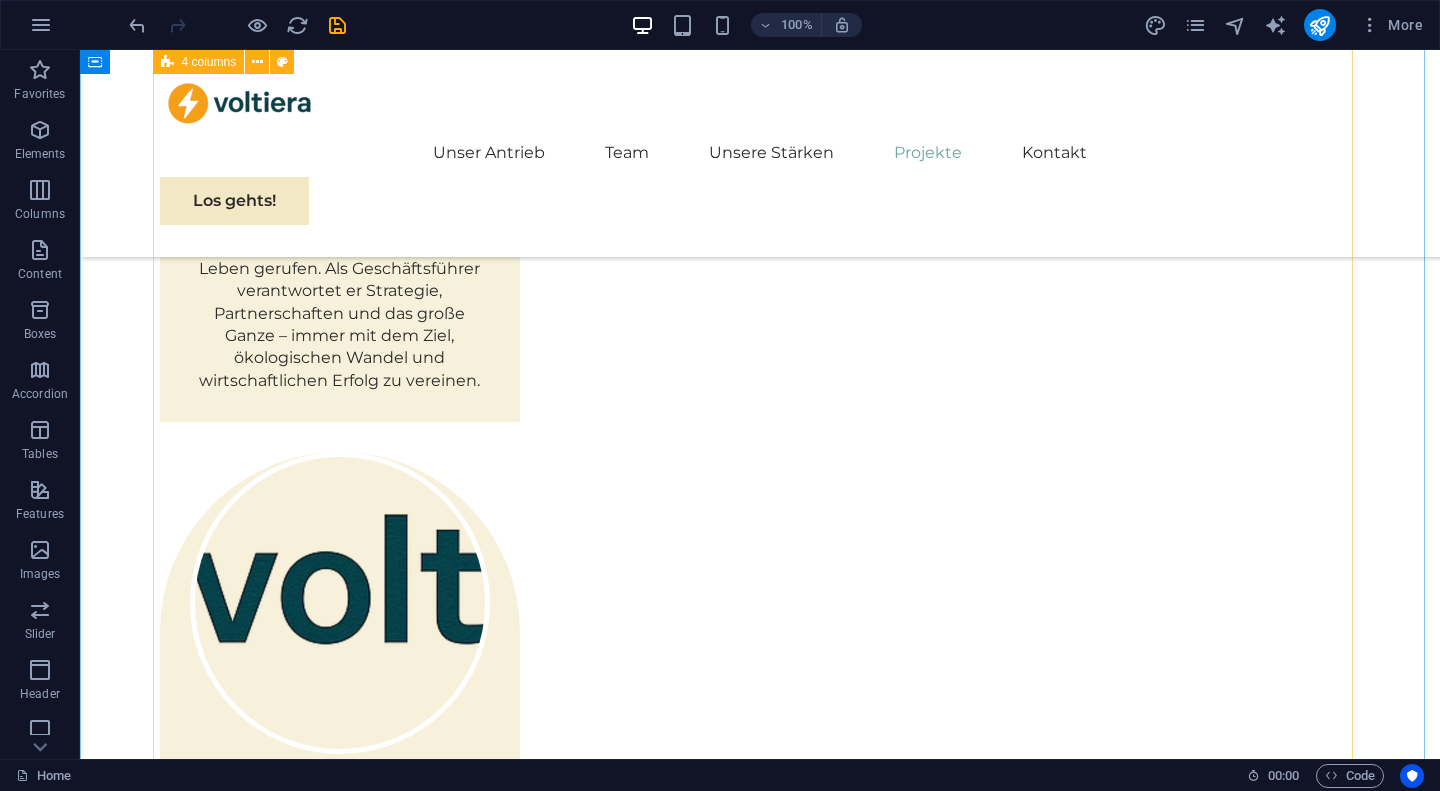 scroll, scrollTop: 5064, scrollLeft: 0, axis: vertical 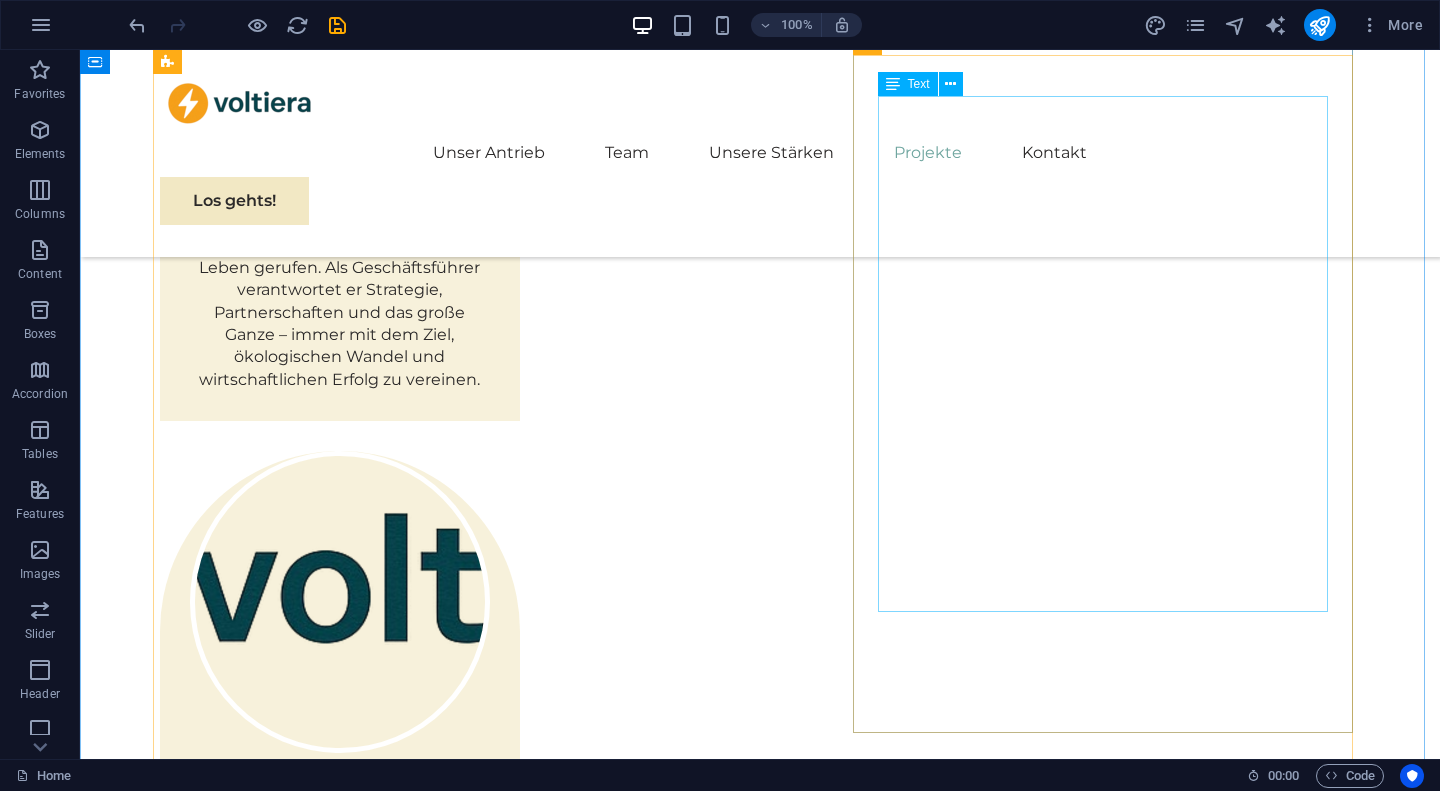 click on "Im Rahmen eines Neubaus in [CITY] wurde das komplette SmartHome-System geplant und umgesetzt. Zum Einsatz kamen KNX in Kombination mit Zigbee-Komponenten, eingebunden in ein Home Assistant-System auf einem lokal betriebenen Server. Gesteuert werden Beleuchtung, Heizung, Verschattung, Sicherheit und Lüftung – sowohl automatisch als auch per App und Sprachsteuerung. Besonderes Augenmerk lag auf der intuitiven Bedienung und dem Zusammenspiel mit der Photovoltaikanlage. So öffnet beispielsweise die Verschattung automatisch, wenn am Morgen ausreichend Solarertrag zu erwarten ist, während die Wärmepumpe auf Kapazität 1 geschaltet wird. Die Integration von Sicherheitsfunktionen wie Fensterkontakte und Kameras rundet das System ab. Durch personalisierte Automationen wird der Alltag der Familie komfortabler, effizienter und sicherer. Die Bedienoberfläche wurde individuell gestaltet und kann von den Bewohnern jederzeit selbst angepasst werden. Auch eine Fernwartung durch uns ist möglich." at bounding box center (1110, 5295) 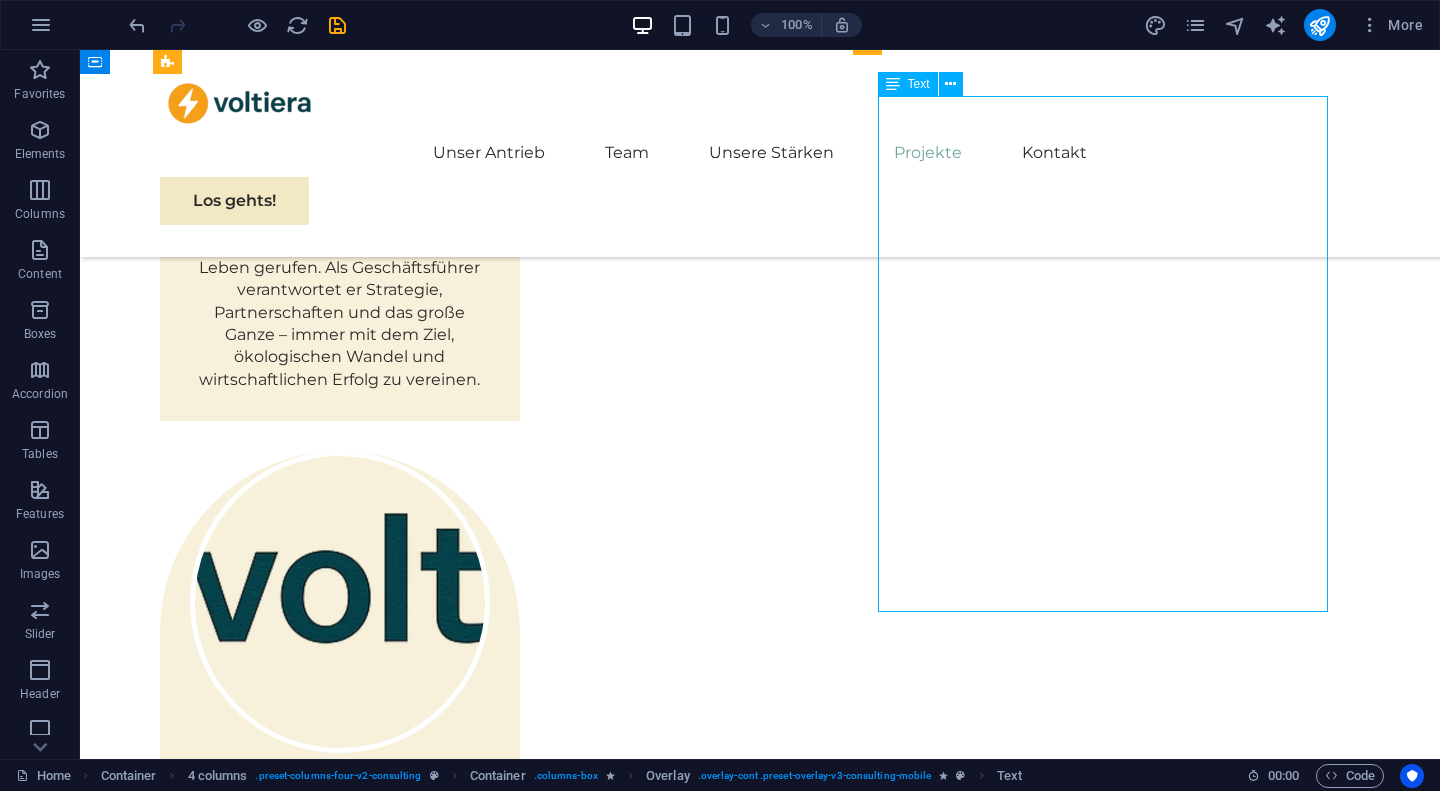 click on "Im Rahmen eines Neubaus in [CITY] wurde das komplette SmartHome-System geplant und umgesetzt. Zum Einsatz kamen KNX in Kombination mit Zigbee-Komponenten, eingebunden in ein Home Assistant-System auf einem lokal betriebenen Server. Gesteuert werden Beleuchtung, Heizung, Verschattung, Sicherheit und Lüftung – sowohl automatisch als auch per App und Sprachsteuerung. Besonderes Augenmerk lag auf der intuitiven Bedienung und dem Zusammenspiel mit der Photovoltaikanlage. So öffnet beispielsweise die Verschattung automatisch, wenn am Morgen ausreichend Solarertrag zu erwarten ist, während die Wärmepumpe auf Kapazität 1 geschaltet wird. Die Integration von Sicherheitsfunktionen wie Fensterkontakte und Kameras rundet das System ab. Durch personalisierte Automationen wird der Alltag der Familie komfortabler, effizienter und sicherer. Die Bedienoberfläche wurde individuell gestaltet und kann von den Bewohnern jederzeit selbst angepasst werden. Auch eine Fernwartung durch uns ist möglich." at bounding box center [1110, 5295] 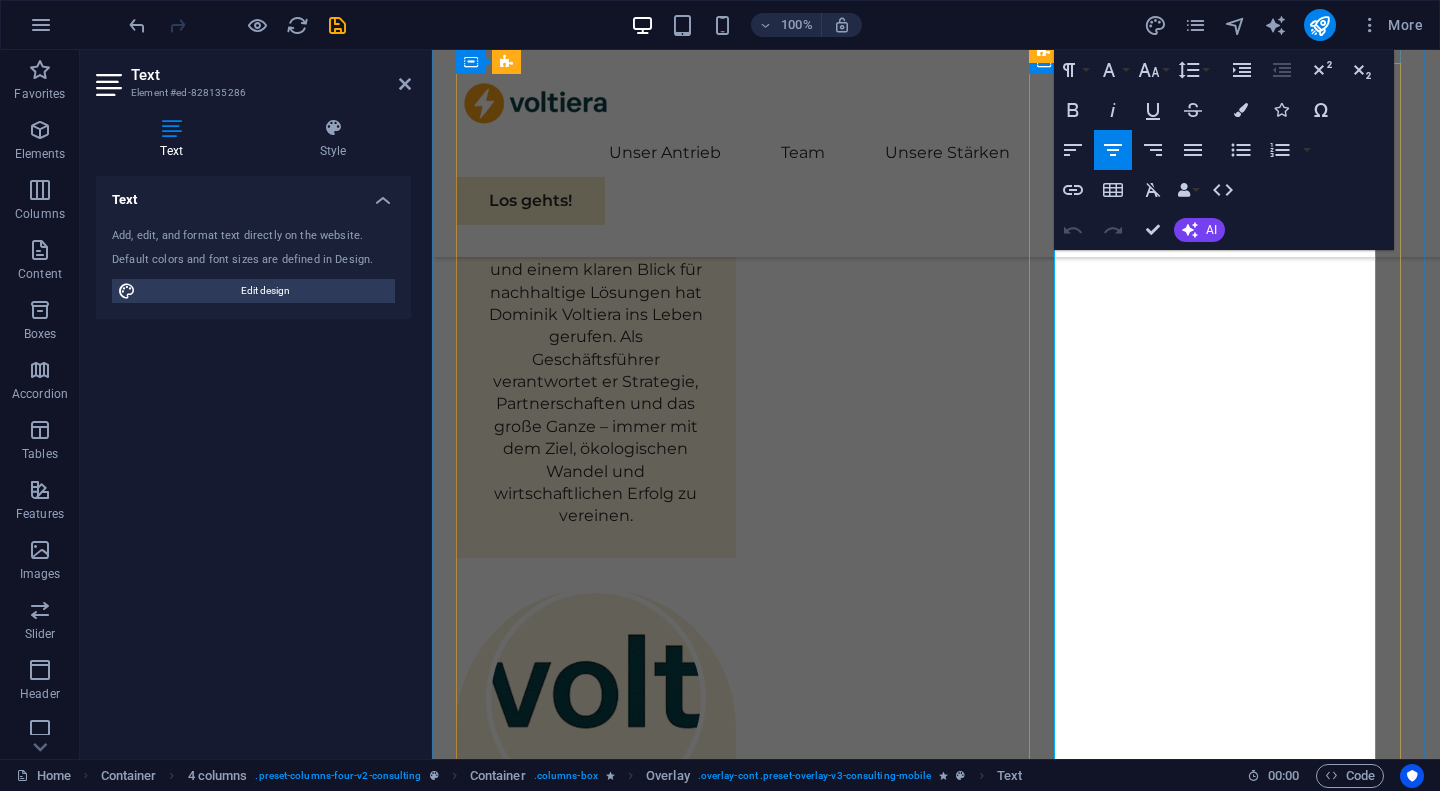 drag, startPoint x: 1176, startPoint y: 540, endPoint x: 1093, endPoint y: 540, distance: 83 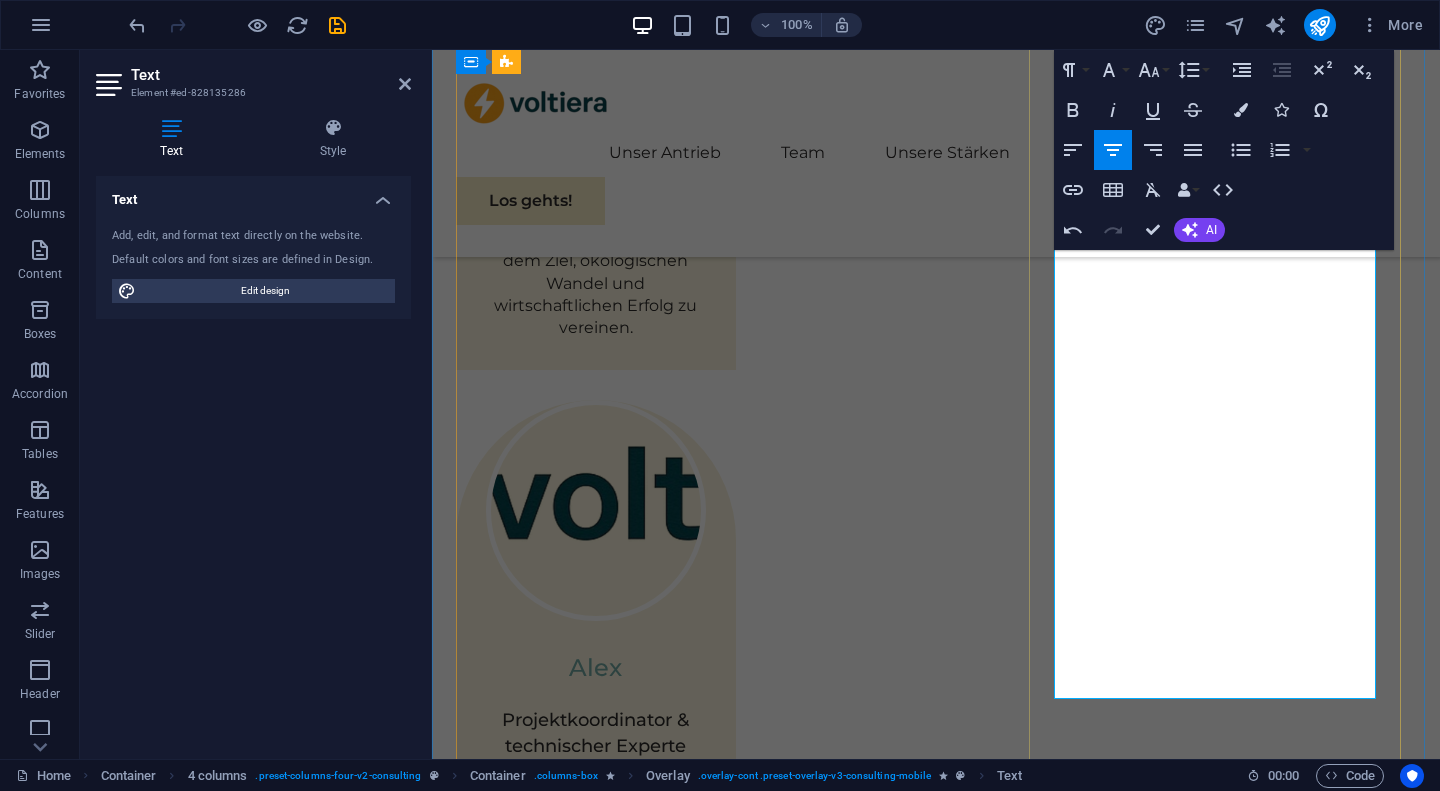 scroll, scrollTop: 5253, scrollLeft: 0, axis: vertical 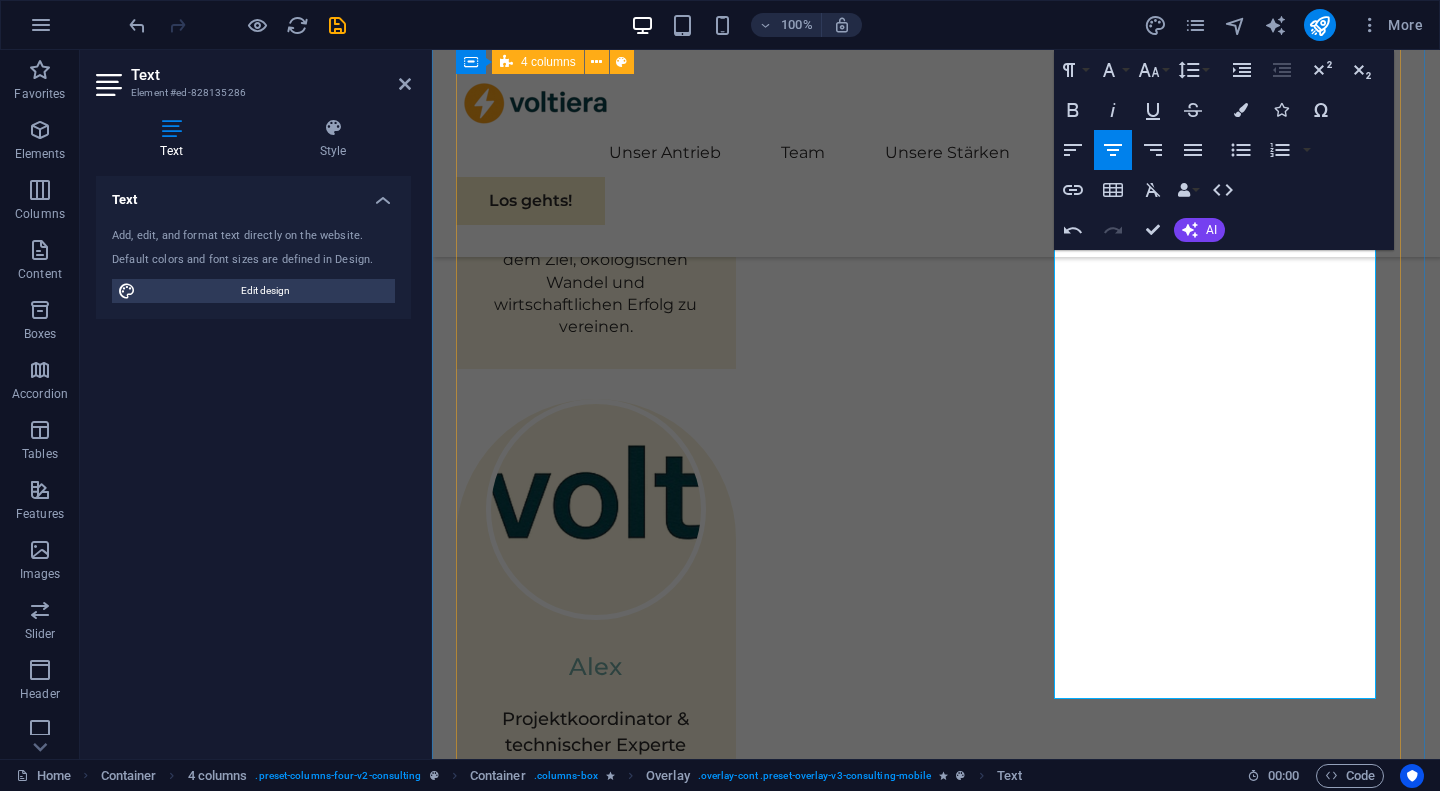 click on "01
Nachhaltige Energie für ein Einfamilienhaus Zeige mehr Für eine vierköpfige Familie in [CITY] wurde eine maßgeschneiderte Photovoltaikanlage mit 10​kWp Leistung installiert. Der erzeugte Strom wird mithilfe eines 15​kWh-Batteriespeichers intelligent zwischengespeichert, um den Eigenverbrauch zu maximieren. Dank intelligenter Wetterprognose und Lastmanagement kann das System den Verbrauch der Wärmepumpe und Haushaltsgeräte optimal steuern. Die Familie erreicht so eine Eigenverbrauchsquote von über 75​% und spart jährlich mehrere hundert Euro Stromkosten. Zusätzlich wurde eine Visualisierung über Home Assistant integriert, sodass der Energiefluss jederzeit transparent und nachvollziehbar ist. Eine mögliche Notstromversorgung über den Hybridwechselrichter wurde vorbereitet. Das Projekt zeigt exemplarisch, wie moderne PV-Systeme heute mehr als nur Strom erzeugen – sie schaffen Unabhängigkeit. Die Installation wurde innerhalb weniger Tage abgeschlossen. Zeige weniger 02 Zeige mehr 03 04" at bounding box center [936, 5197] 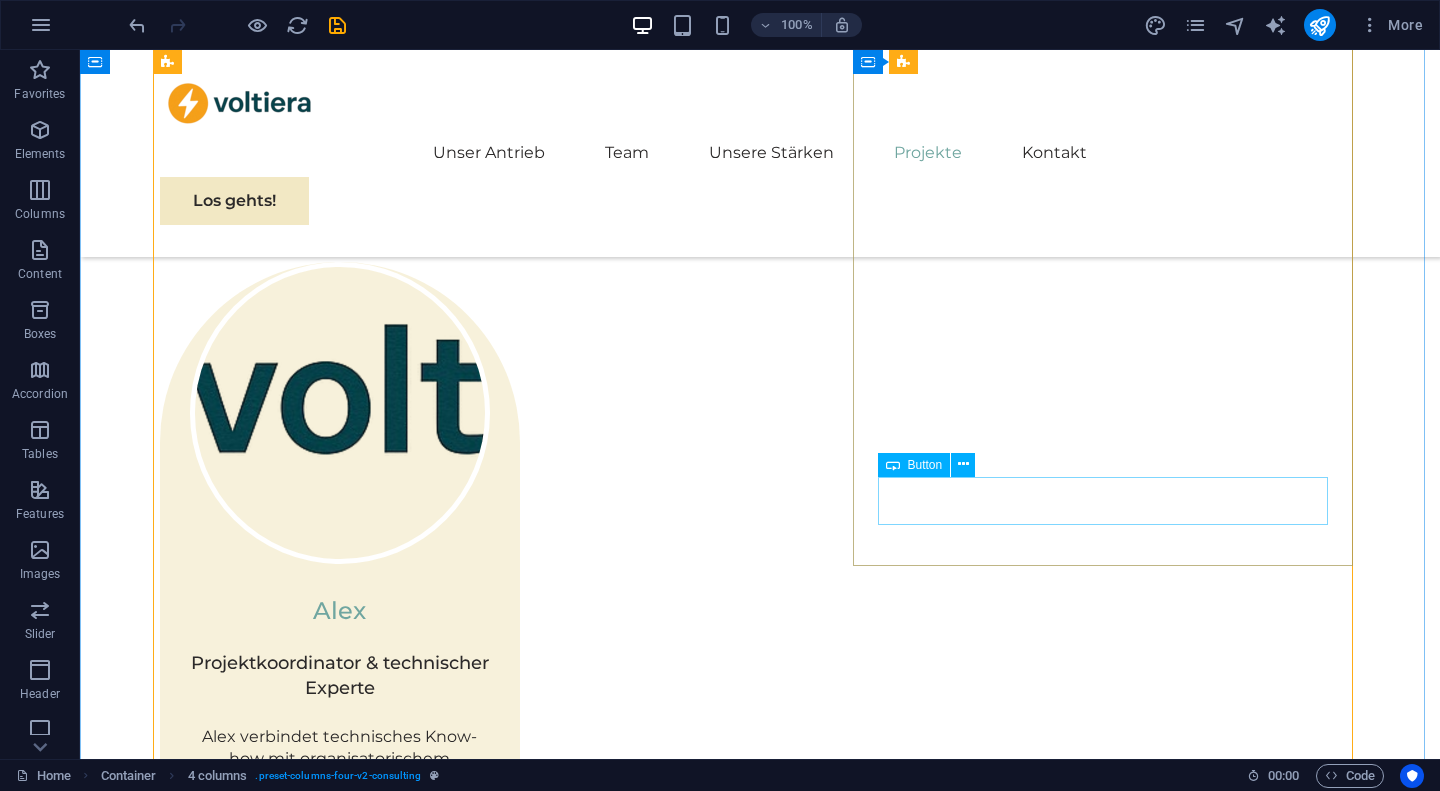 drag, startPoint x: 617, startPoint y: 496, endPoint x: 739, endPoint y: 466, distance: 125.63439 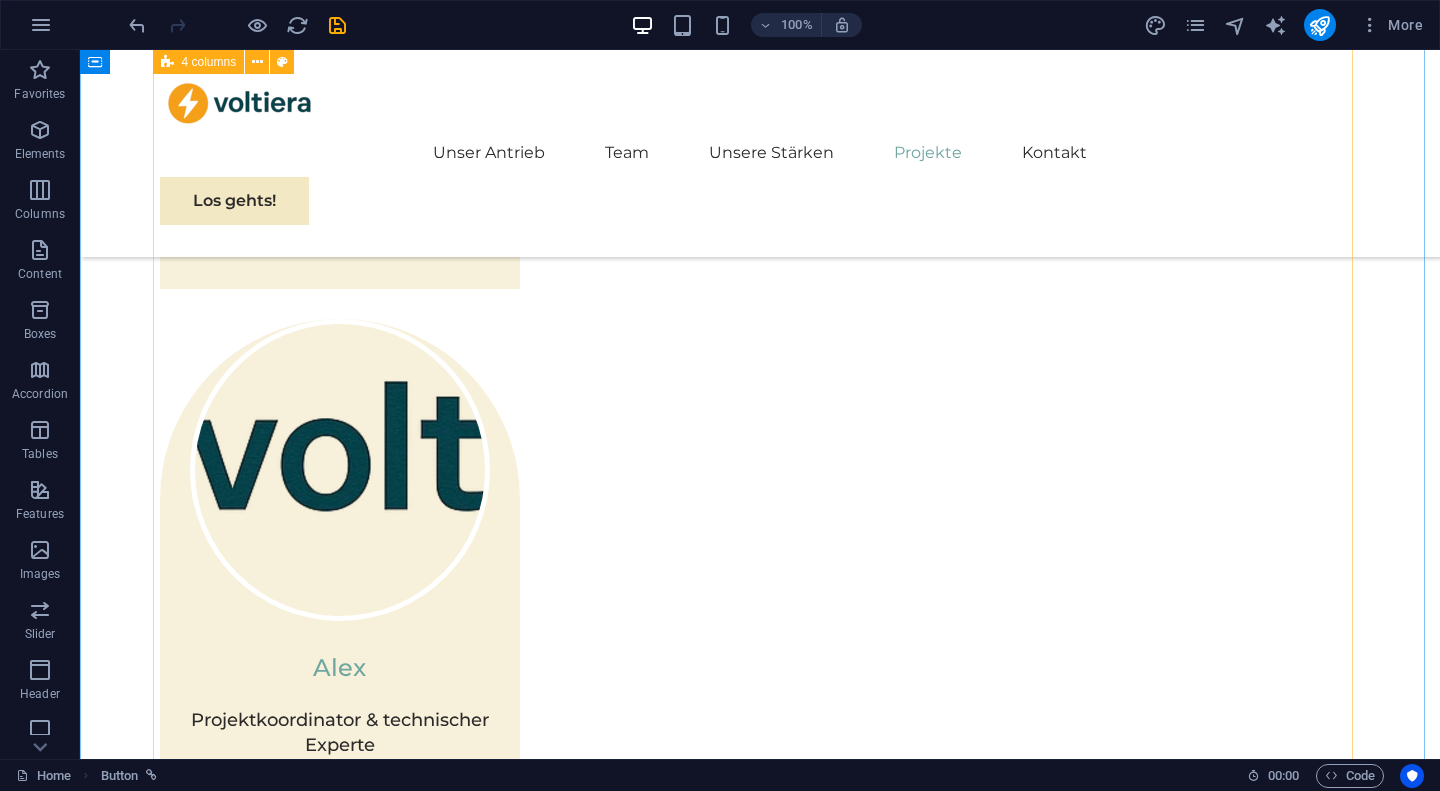 click on "01
Nachhaltige Energie für ein Einfamilienhaus Zeige mehr Für eine vierköpfige Familie in [CITY] wurde eine maßgeschneiderte Photovoltaikanlage mit 10​kWp Leistung installiert. Der erzeugte Strom wird mithilfe eines 15​kWh-Batteriespeichers intelligent zwischengespeichert, um den Eigenverbrauch zu maximieren. Dank intelligenter Wetterprognose und Lastmanagement kann das System den Verbrauch der Wärmepumpe und Haushaltsgeräte optimal steuern. Die Familie erreicht so eine Eigenverbrauchsquote von über 75​% und spart jährlich mehrere hundert Euro Stromkosten. Zusätzlich wurde eine Visualisierung über Home Assistant integriert, sodass der Energiefluss jederzeit transparent und nachvollziehbar ist. Eine mögliche Notstromversorgung über den Hybridwechselrichter wurde vorbereitet. Das Projekt zeigt exemplarisch, wie moderne PV-Systeme heute mehr als nur Strom erzeugen – sie schaffen Unabhängigkeit. Die Installation wurde innerhalb weniger Tage abgeschlossen. Zeige weniger 02 Zeige mehr 03 04" at bounding box center (760, 5210) 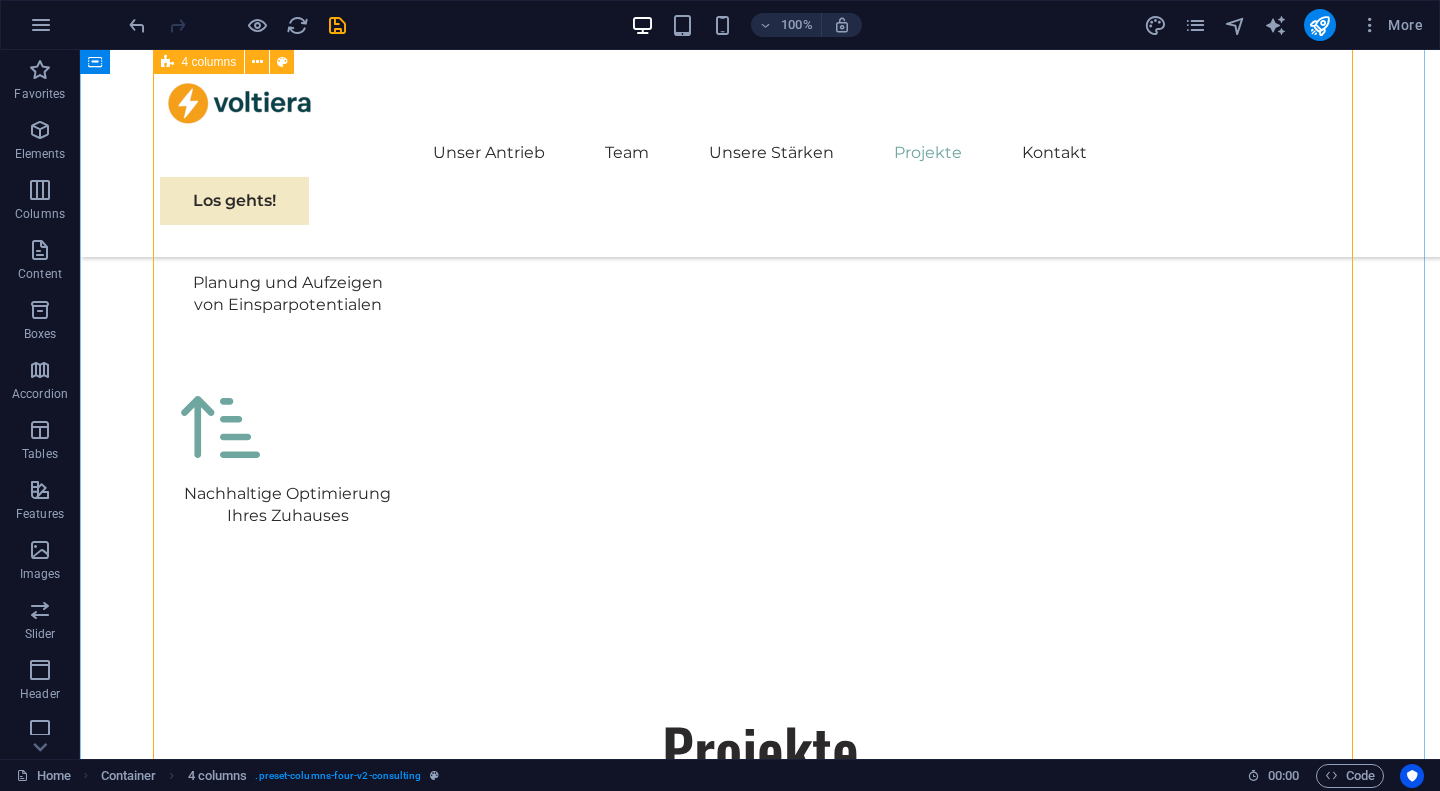 scroll, scrollTop: 6852, scrollLeft: 0, axis: vertical 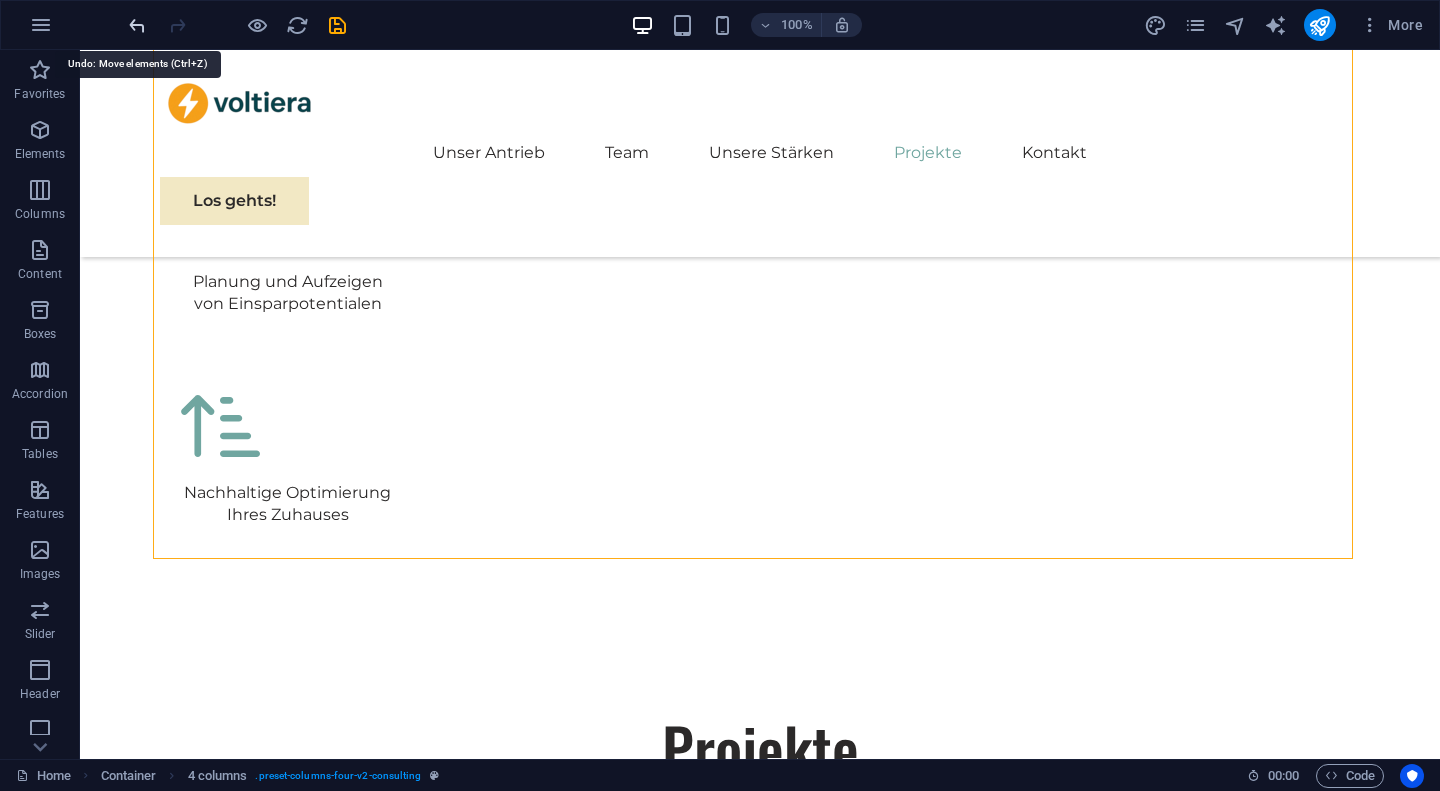 click at bounding box center (137, 25) 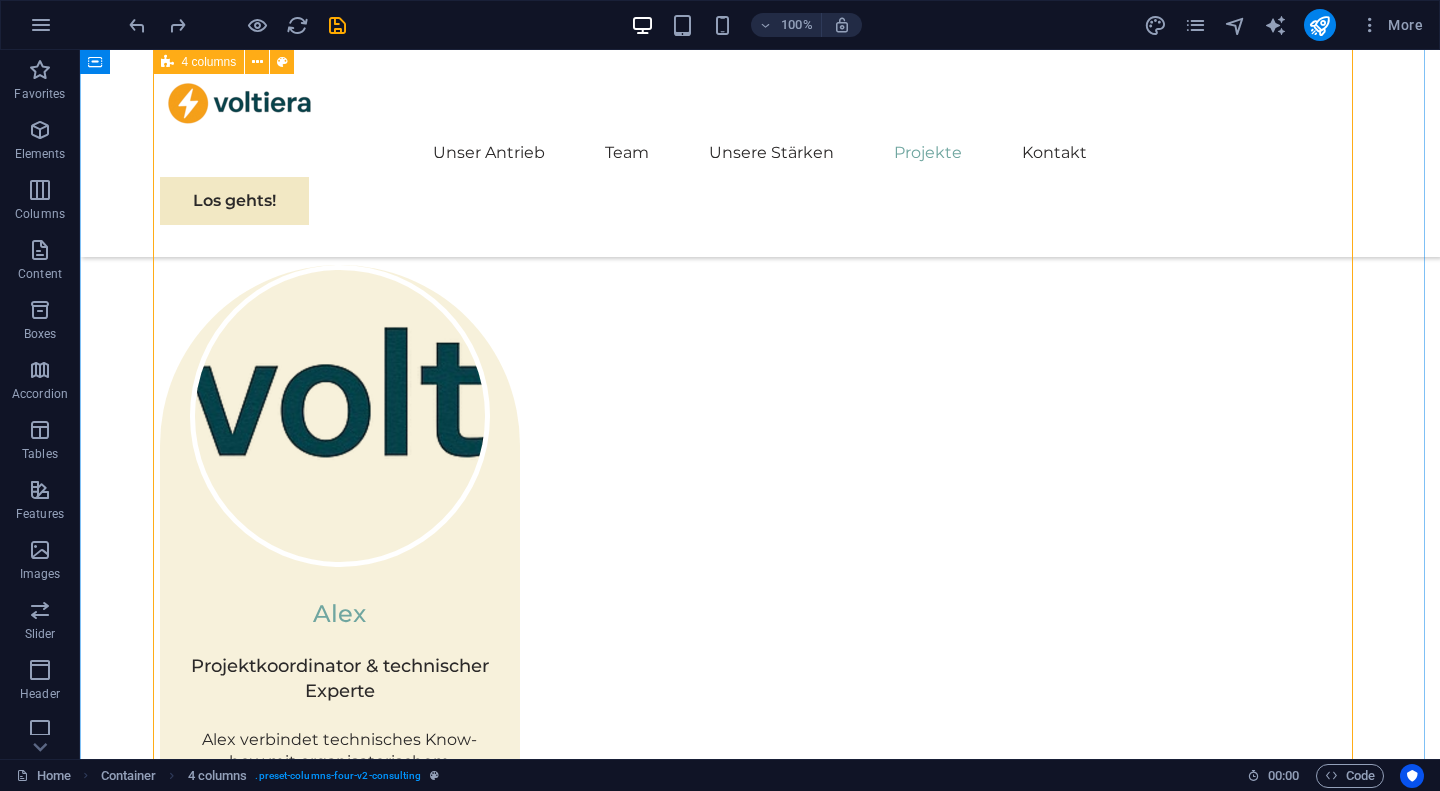 scroll, scrollTop: 5293, scrollLeft: 0, axis: vertical 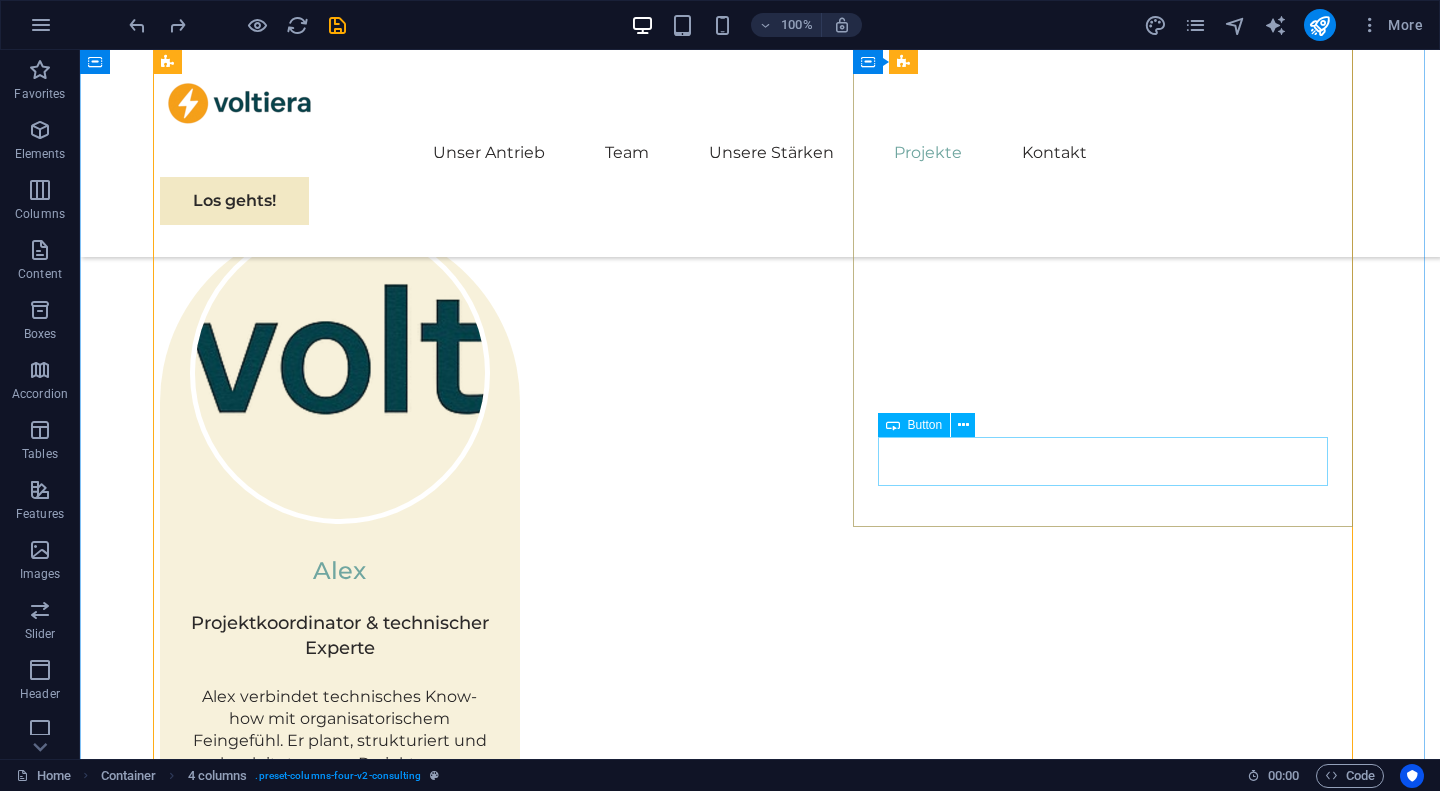 click on "Zeige mehr" at bounding box center (1110, 5222) 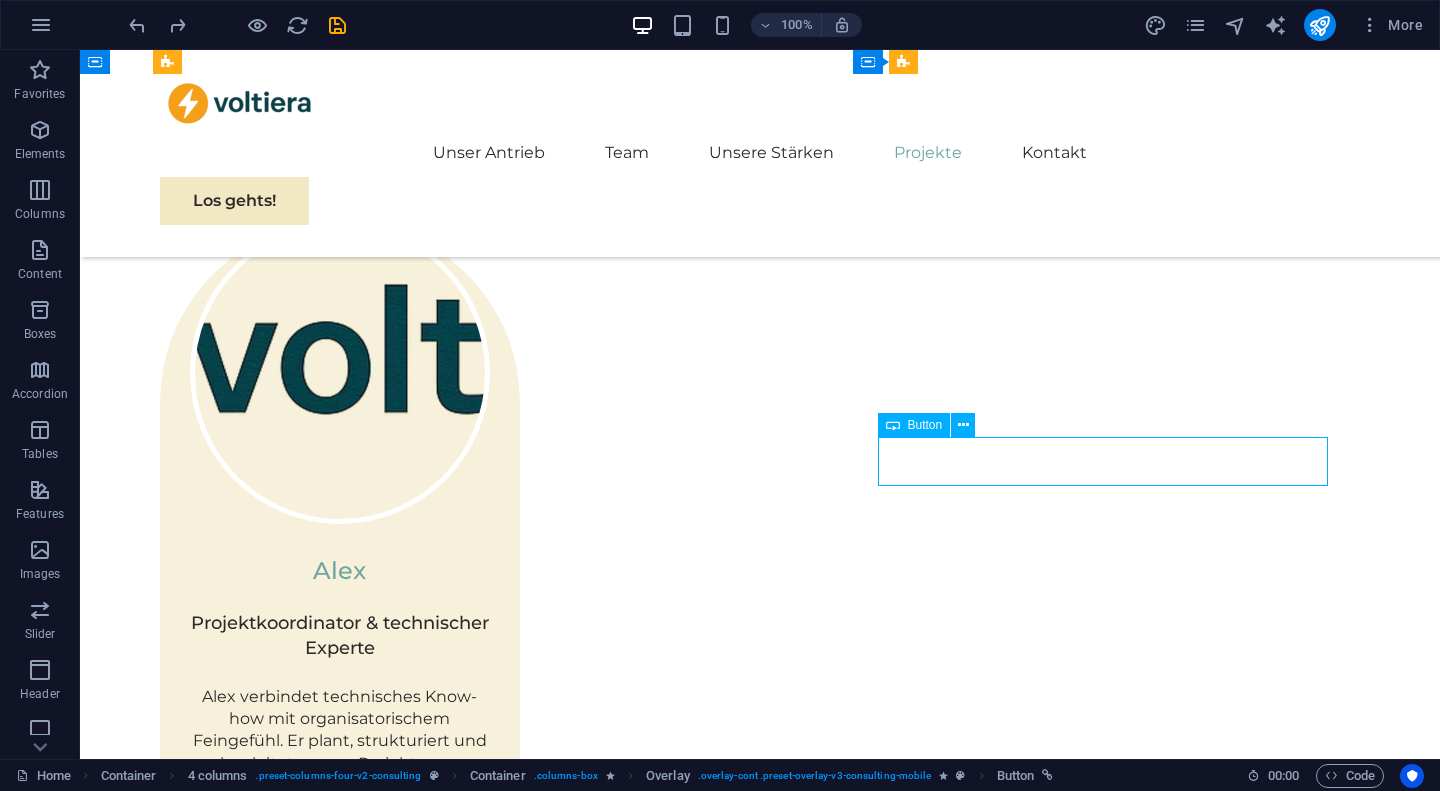 click on "Zeige mehr" at bounding box center [1110, 5222] 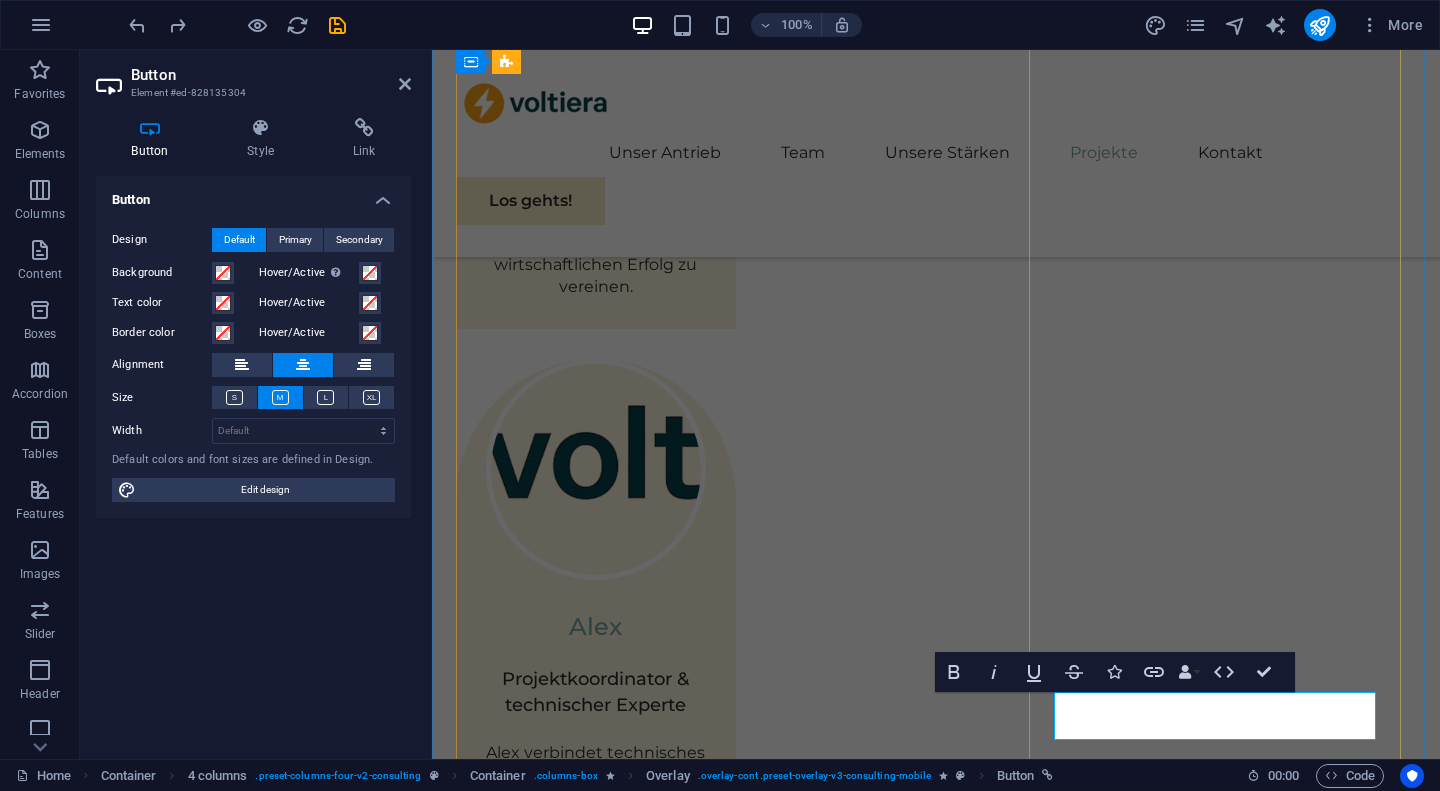 click on "Zeige mehr" at bounding box center (1238, 5237) 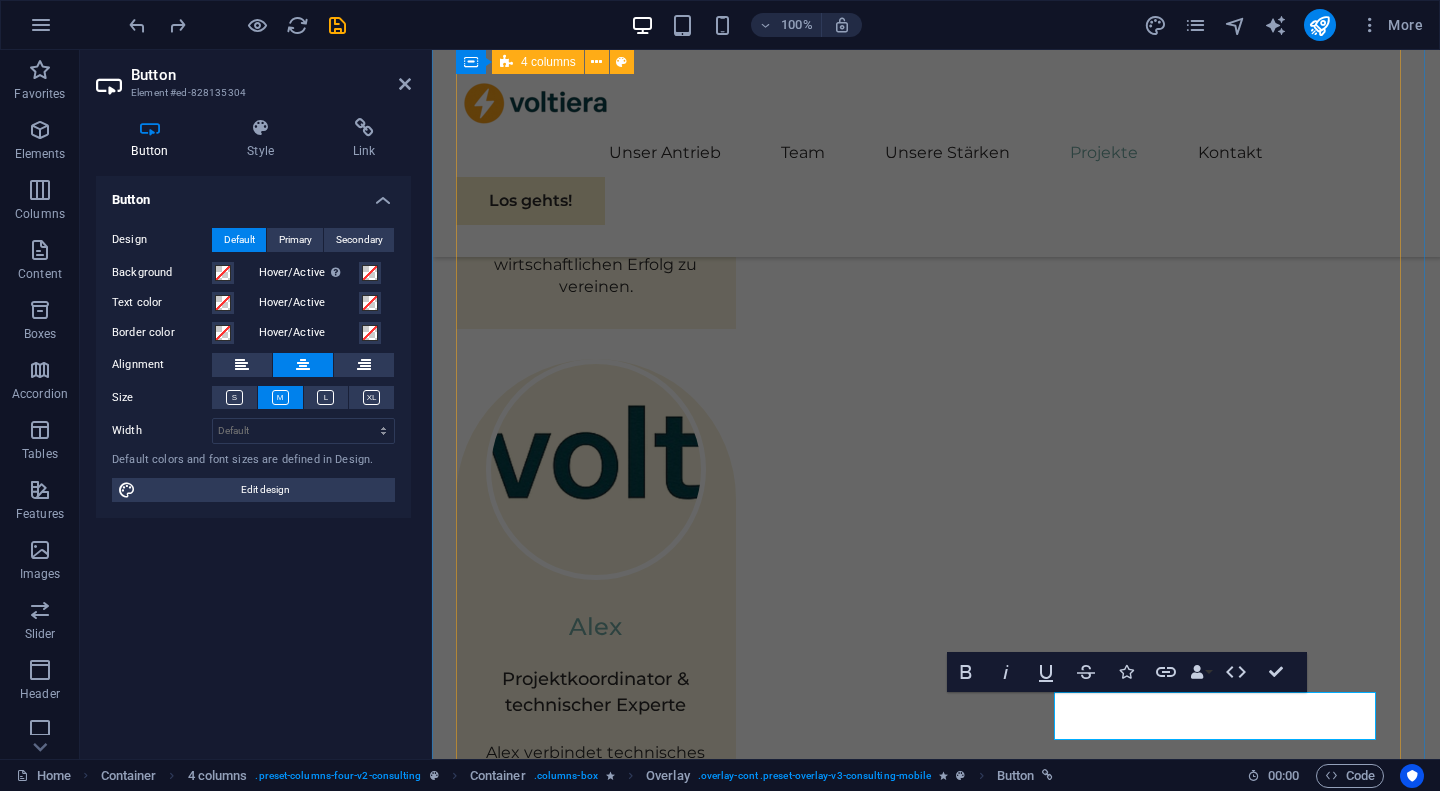 click on "01
Nachhaltige Energie für ein Einfamilienhaus Zeige mehr Für eine vierköpfige Familie in [CITY] wurde eine maßgeschneiderte Photovoltaikanlage mit 10​kWp Leistung installiert. Der erzeugte Strom wird mithilfe eines 15​kWh-Batteriespeichers intelligent zwischengespeichert, um den Eigenverbrauch zu maximieren. Dank intelligenter Wetterprognose und Lastmanagement kann das System den Verbrauch der Wärmepumpe und Haushaltsgeräte optimal steuern. Die Familie erreicht so eine Eigenverbrauchsquote von über 75​% und spart jährlich mehrere hundert Euro Stromkosten. Zusätzlich wurde eine Visualisierung über Home Assistant integriert, sodass der Energiefluss jederzeit transparent und nachvollziehbar ist. Eine mögliche Notstromversorgung über den Hybridwechselrichter wurde vorbereitet. Das Projekt zeigt exemplarisch, wie moderne PV-Systeme heute mehr als nur Strom erzeugen – sie schaffen Unabhängigkeit. Die Installation wurde innerhalb weniger Tage abgeschlossen. Zeige weniger 02 Zeige mehr 03 04" at bounding box center (936, 5157) 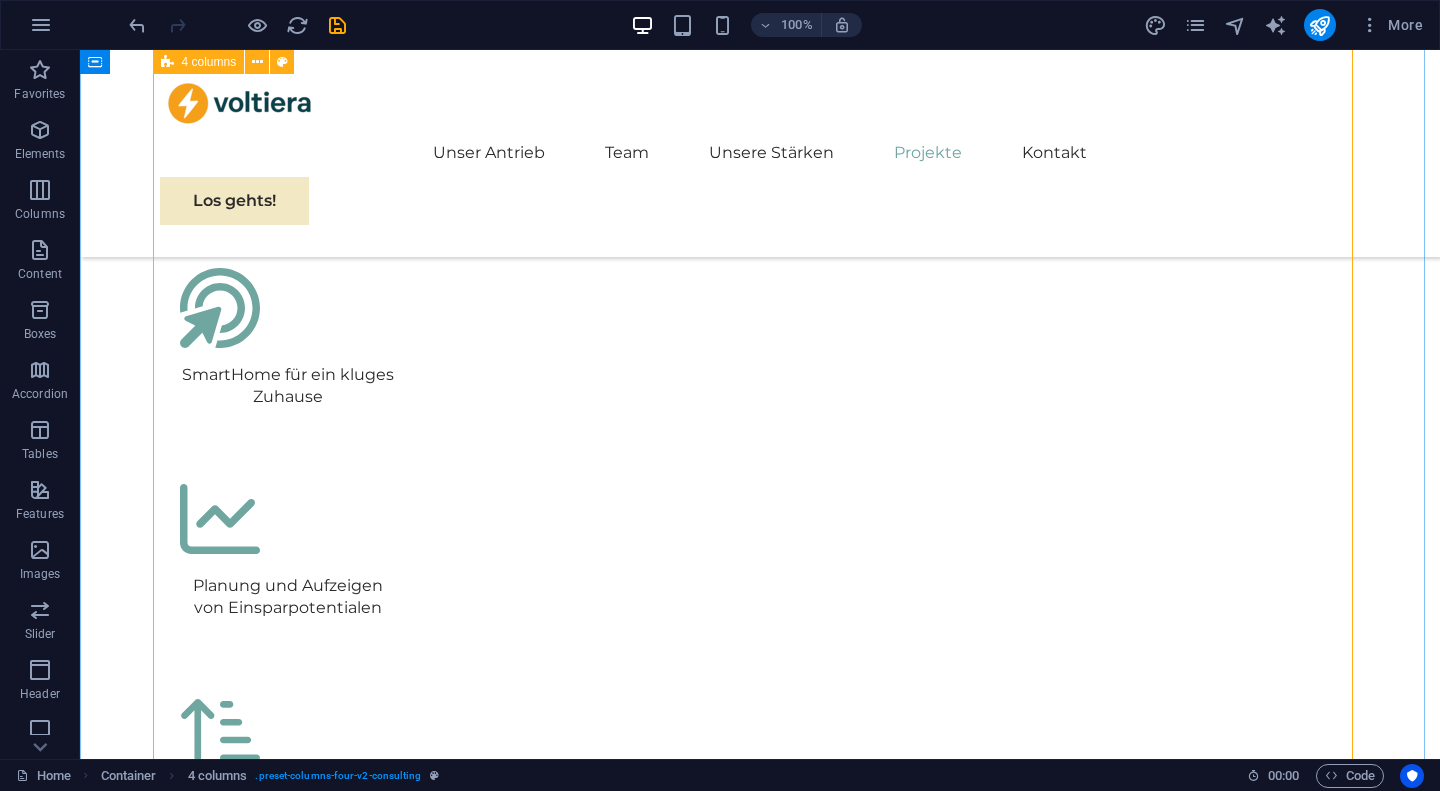 scroll, scrollTop: 6550, scrollLeft: 0, axis: vertical 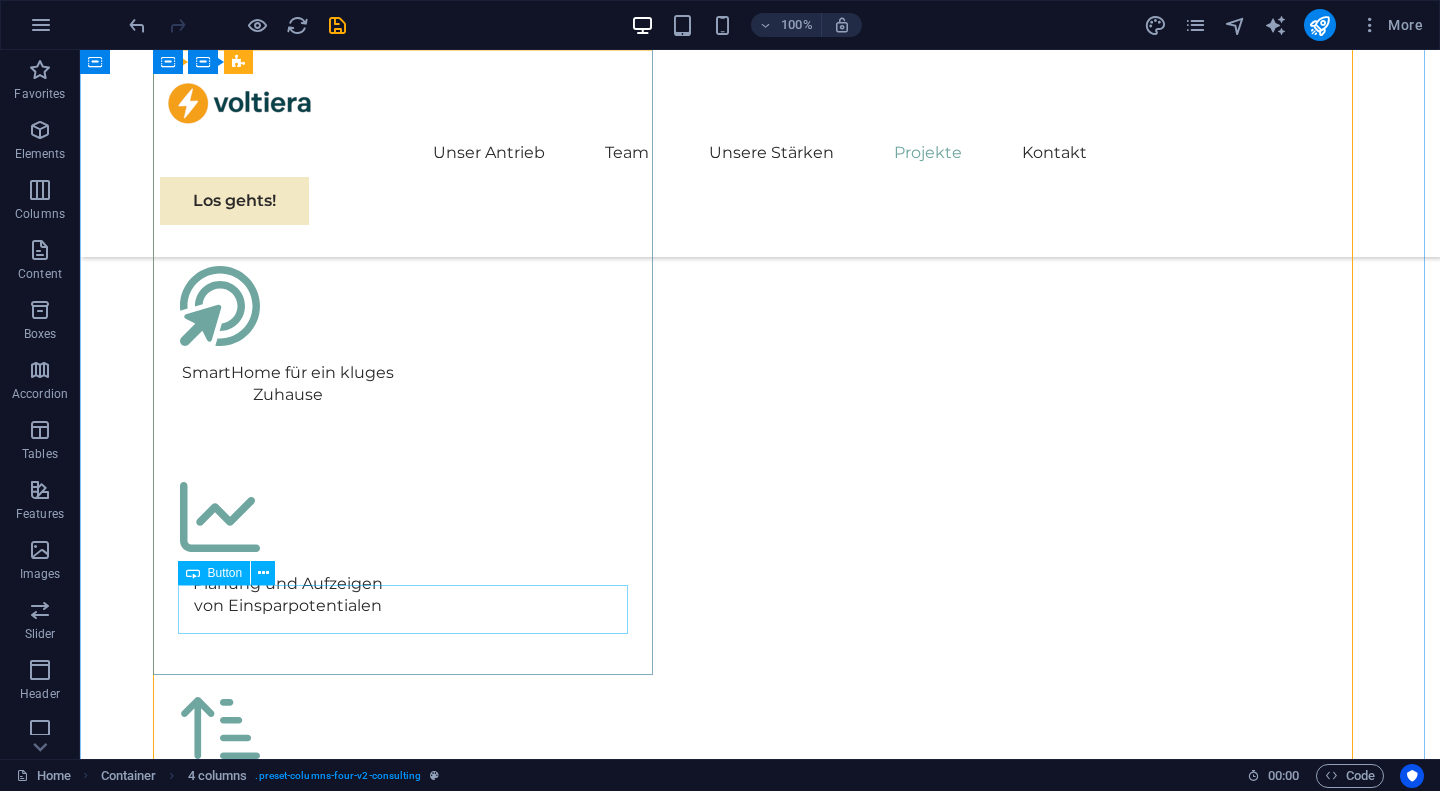 click on "Zeige mehr" at bounding box center [1110, 5101] 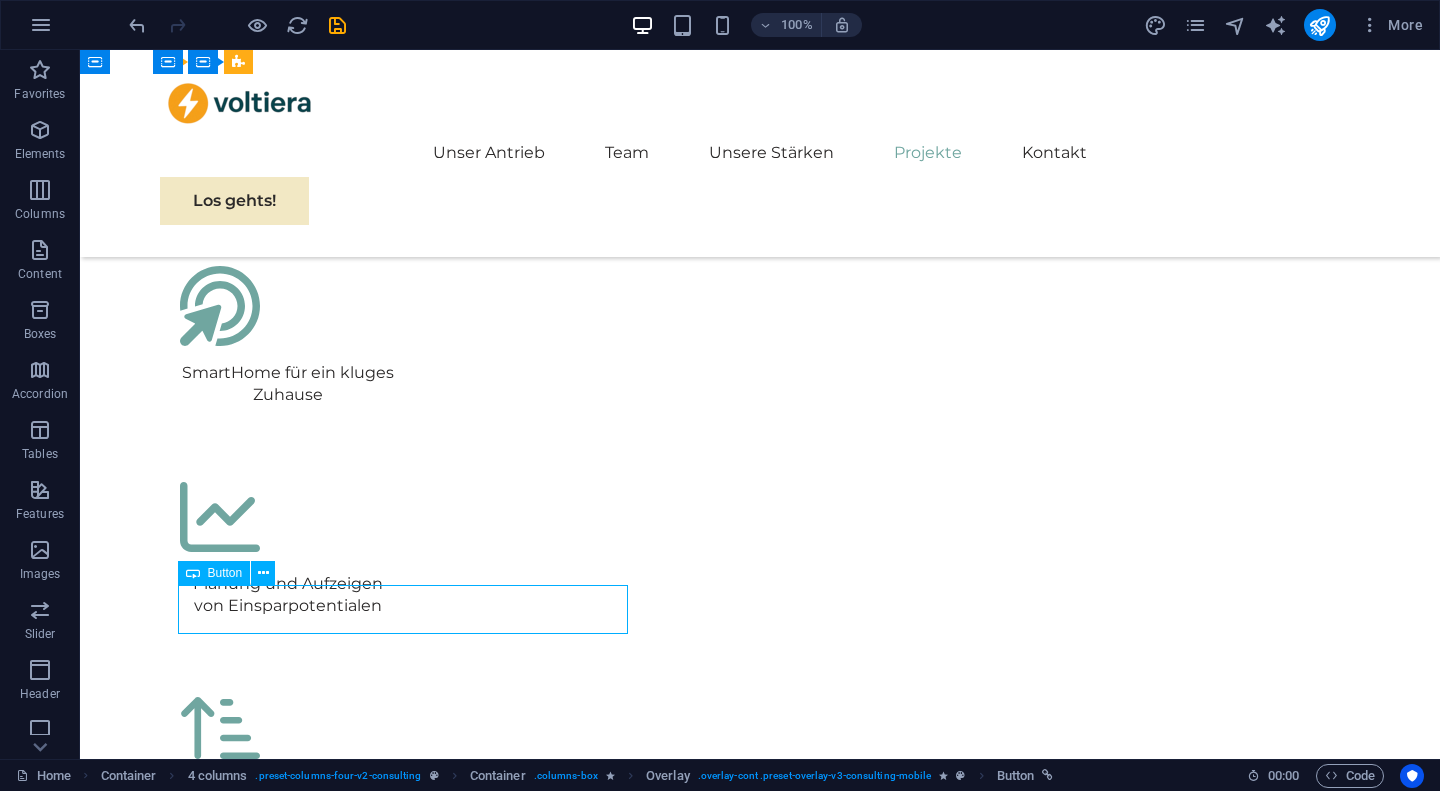 click on "Zeige mehr" at bounding box center (1110, 5101) 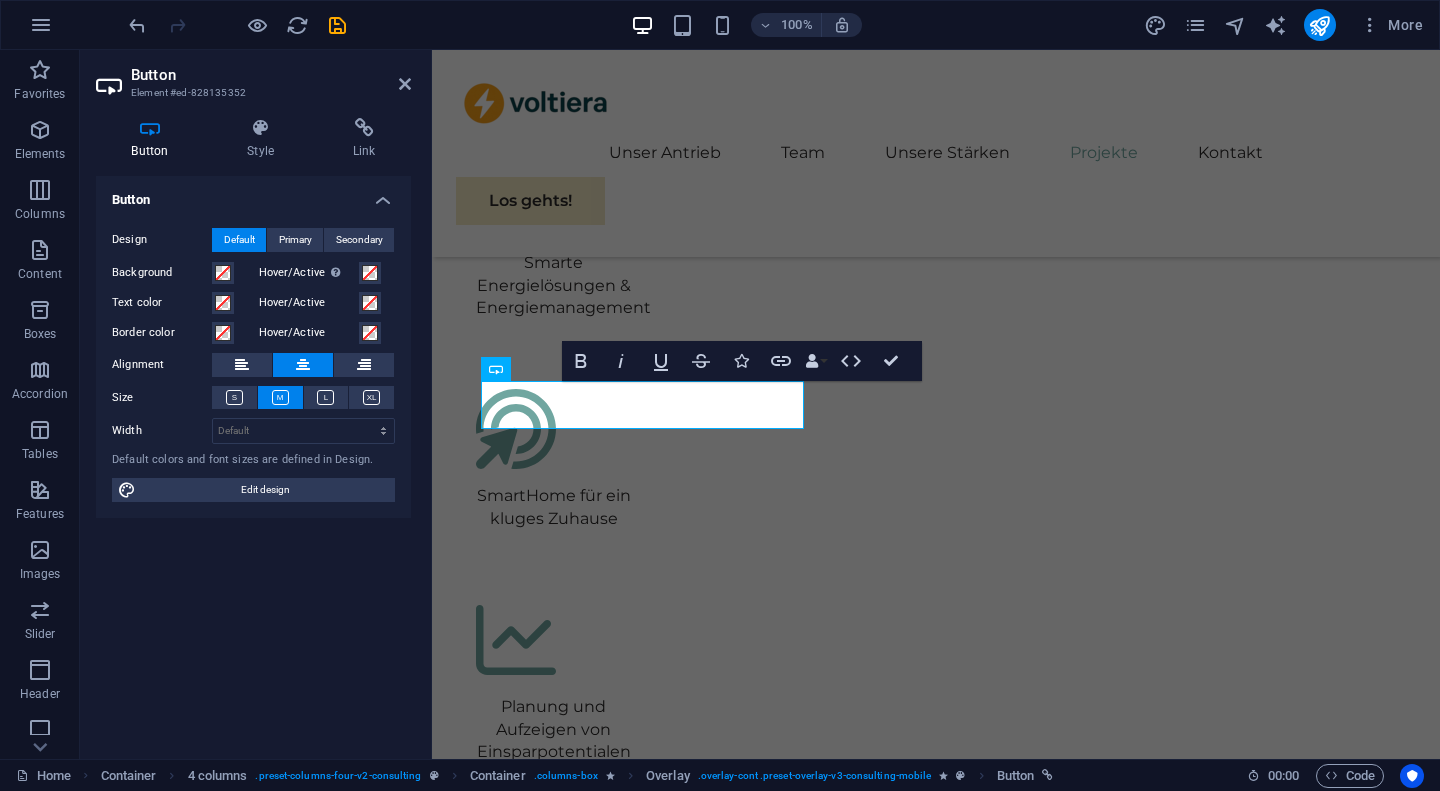 scroll, scrollTop: 7136, scrollLeft: 0, axis: vertical 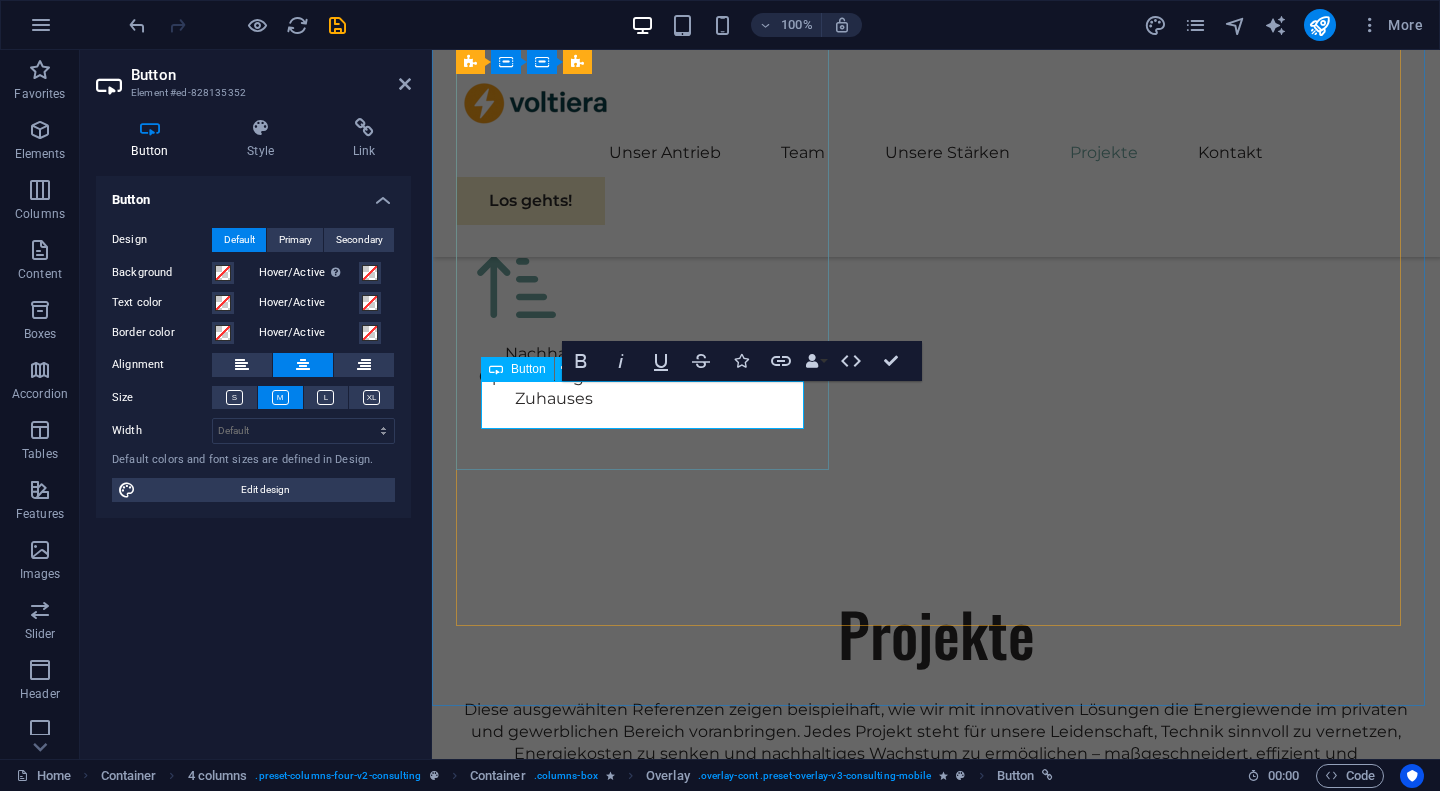 click on "Zeige mehr" at bounding box center (1238, 4464) 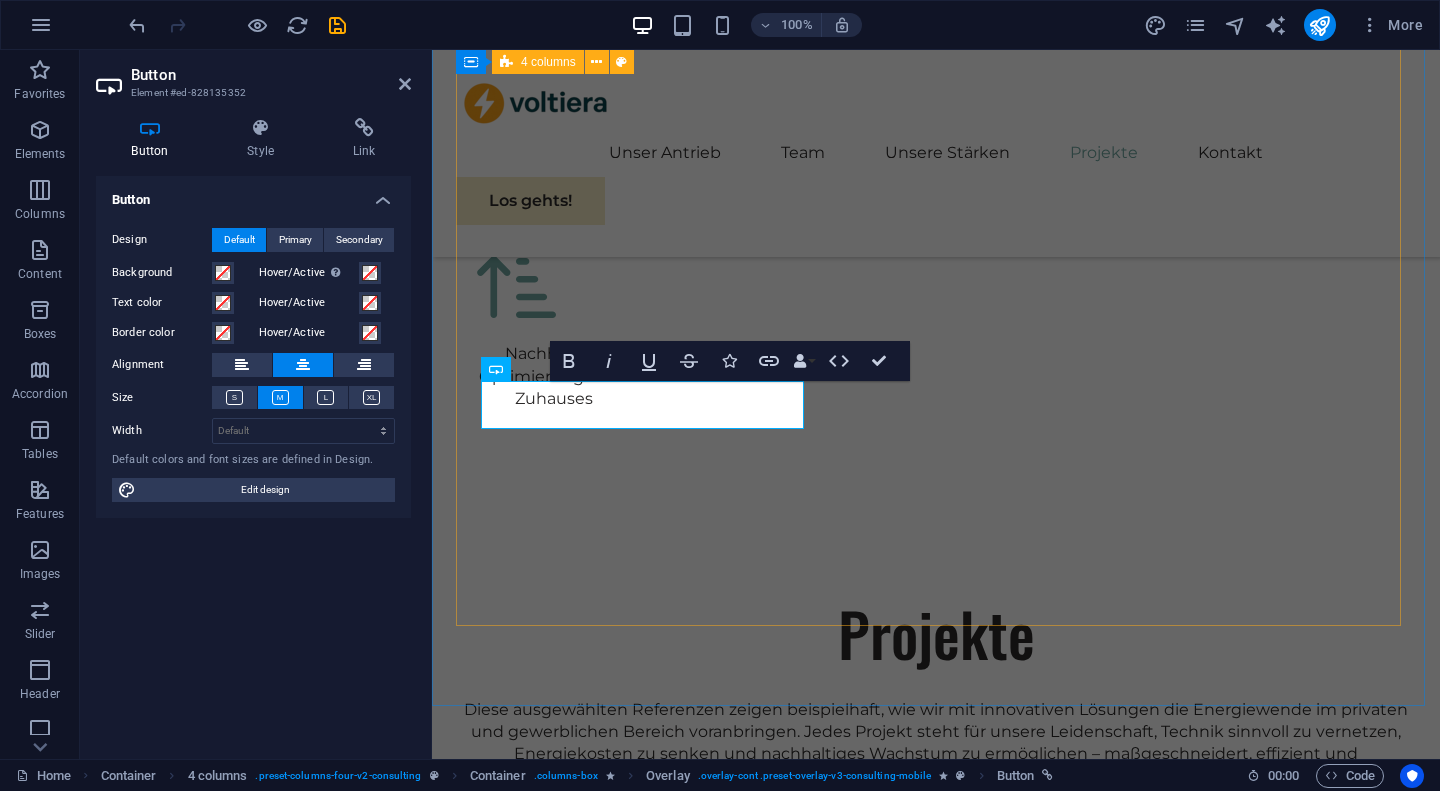 click on "01
Nachhaltige Energie für ein Einfamilienhaus Zeige mehr Für eine vierköpfige Familie in [CITY] wurde eine maßgeschneiderte Photovoltaikanlage mit 10​kWp Leistung installiert. Der erzeugte Strom wird mithilfe eines 15​kWh-Batteriespeichers intelligent zwischengespeichert, um den Eigenverbrauch zu maximieren. Dank intelligenter Wetterprognose und Lastmanagement kann das System den Verbrauch der Wärmepumpe und Haushaltsgeräte optimal steuern. Die Familie erreicht so eine Eigenverbrauchsquote von über 75​% und spart jährlich mehrere hundert Euro Stromkosten. Zusätzlich wurde eine Visualisierung über Home Assistant integriert, sodass der Energiefluss jederzeit transparent und nachvollziehbar ist. Eine mögliche Notstromversorgung über den Hybridwechselrichter wurde vorbereitet. Das Projekt zeigt exemplarisch, wie moderne PV-Systeme heute mehr als nur Strom erzeugen – sie schaffen Unabhängigkeit. Die Installation wurde innerhalb weniger Tage abgeschlossen. Zeige weniger 02 Zeige mehr 03 04" at bounding box center (936, 3314) 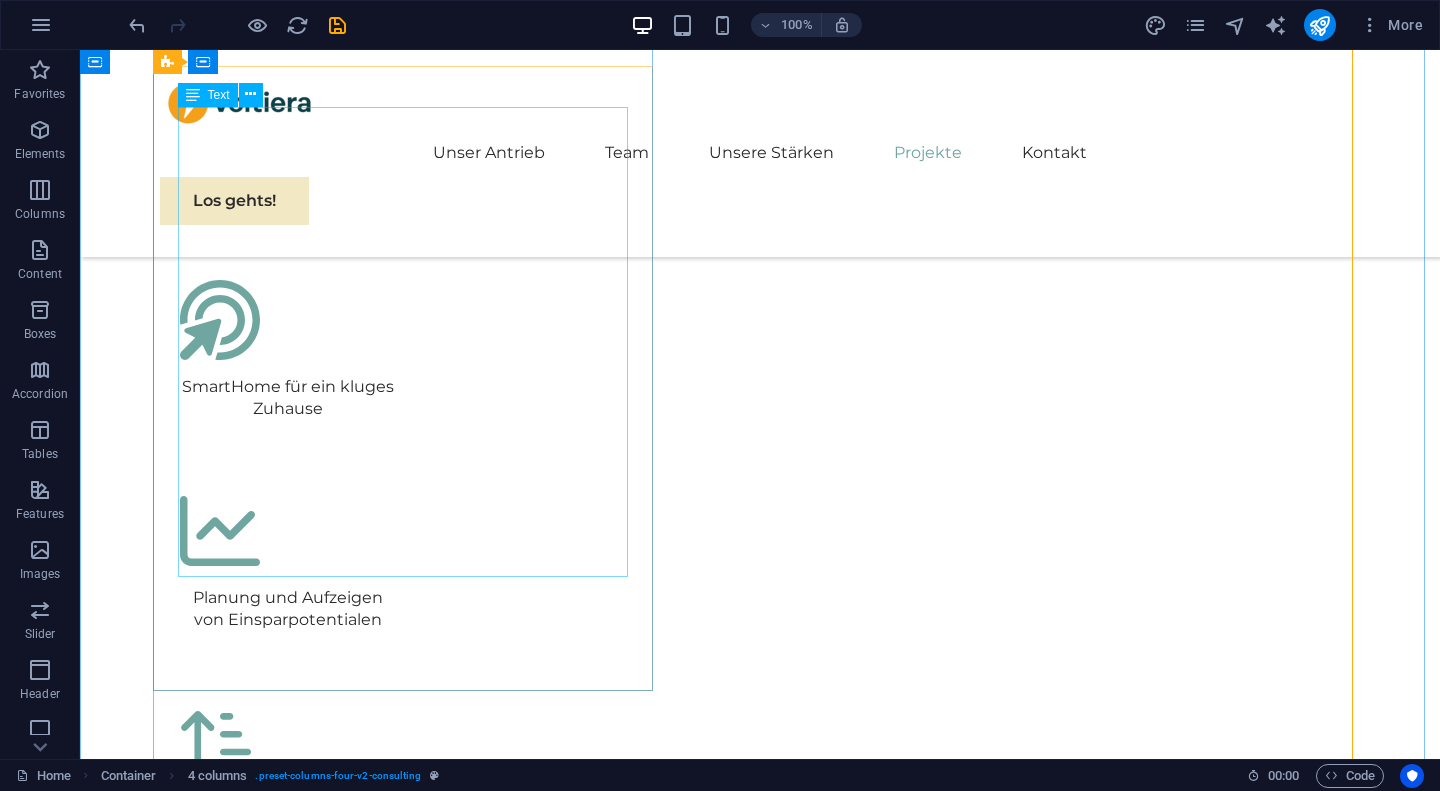 scroll, scrollTop: 6537, scrollLeft: 0, axis: vertical 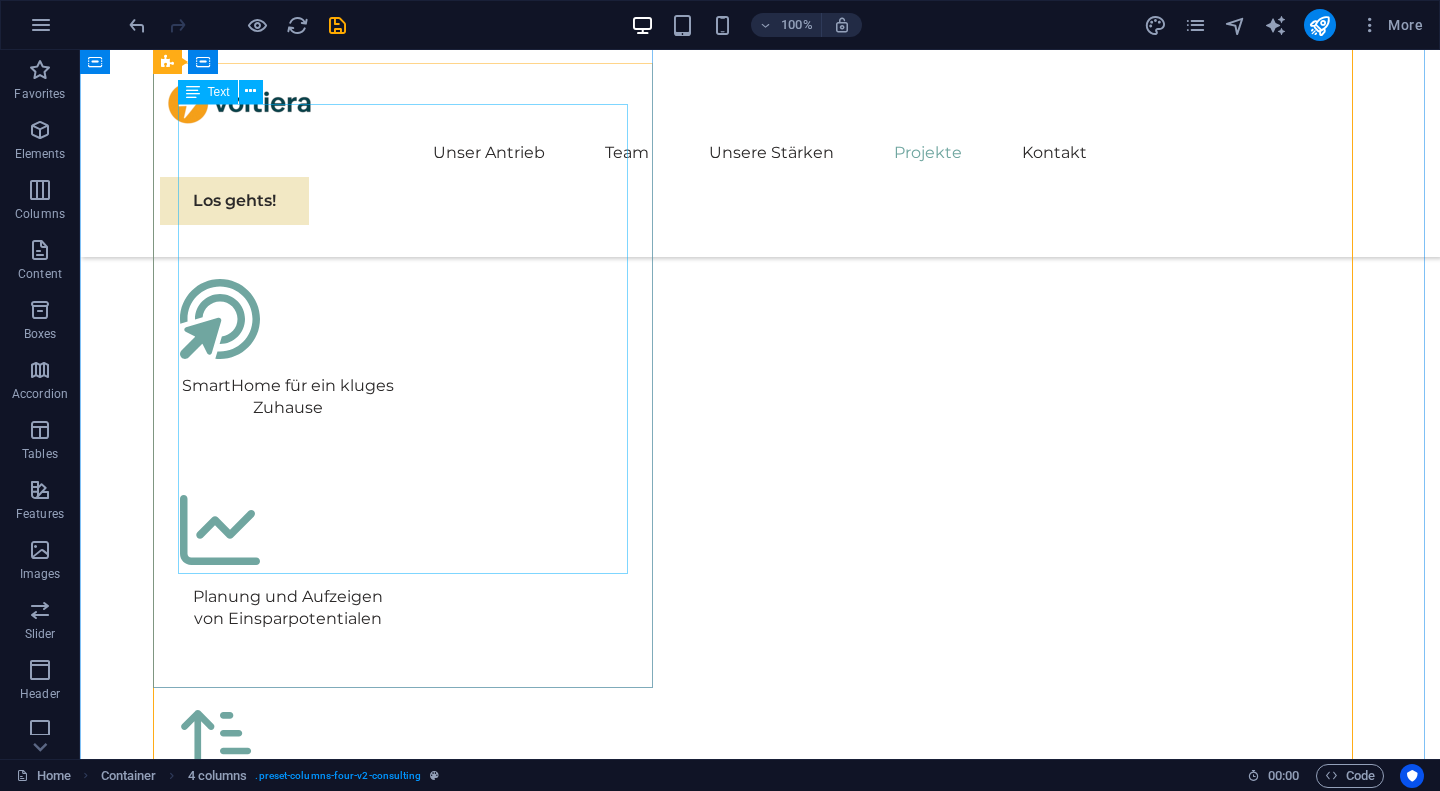 click on "Für eine mittelständische Kfz-Werkstatt in Niederbayern wurde ein umfassendes Energiemanagementsystem umgesetzt. Ziel war es, Lastspitzen zu vermeiden, den Eigenverbrauch aus der bestehenden 30 kWp PV-Anlage zu steigern und die Energiekosten dauerhaft zu senken. Über ein intelligentes System wurden sämtliche Stromkreise analysiert, priorisiert und automatisiert geregelt. Große Verbraucher wie Kompressoren oder Hebebühnen werden nun automatisch dann aktiviert, wenn PV-Überschuss vorhanden ist. Zudem wurde ein dynamisches Lastmanagement für die zwei vorhandenen E-Auto-Ladepunkte eingerichtet. Die Steuerung erfolgt über eine zentrale Home Assistant-Oberfläche mit individueller Visualisierung. Insgesamt konnten die Energiekosten um über 20 % reduziert werden – bei gleichbleibender Leistung und Produktivität. Der Inhaber ist begeistert von der Transparenz und Kontrolle, die das neue System bietet. Alle Komponenten sind modular aufgebaut und für zukünftige Erweiterungen vorbereitet." at bounding box center (1110, 4966) 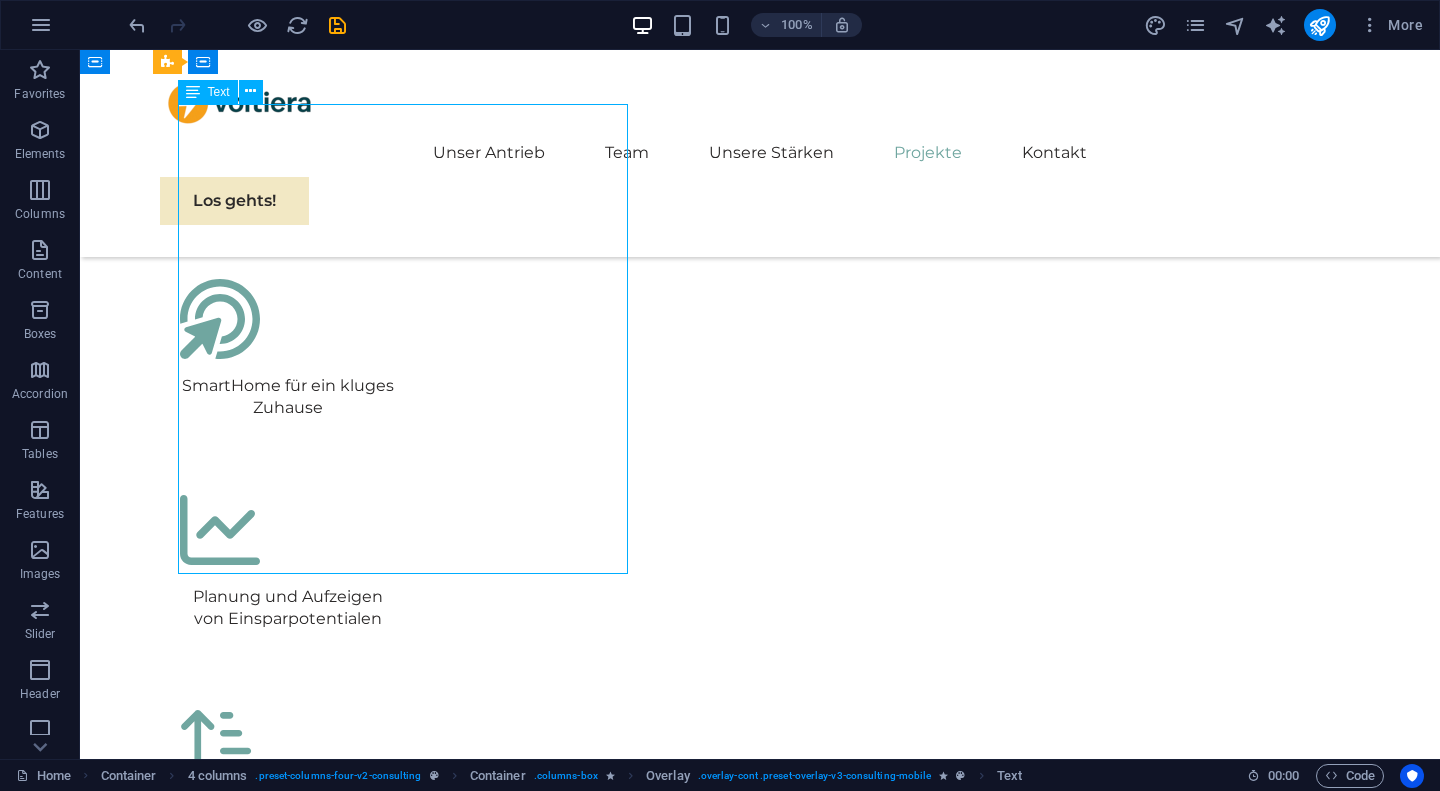 click on "Für eine mittelständische Kfz-Werkstatt in Niederbayern wurde ein umfassendes Energiemanagementsystem umgesetzt. Ziel war es, Lastspitzen zu vermeiden, den Eigenverbrauch aus der bestehenden 30 kWp PV-Anlage zu steigern und die Energiekosten dauerhaft zu senken. Über ein intelligentes System wurden sämtliche Stromkreise analysiert, priorisiert und automatisiert geregelt. Große Verbraucher wie Kompressoren oder Hebebühnen werden nun automatisch dann aktiviert, wenn PV-Überschuss vorhanden ist. Zudem wurde ein dynamisches Lastmanagement für die zwei vorhandenen E-Auto-Ladepunkte eingerichtet. Die Steuerung erfolgt über eine zentrale Home Assistant-Oberfläche mit individueller Visualisierung. Insgesamt konnten die Energiekosten um über 20 % reduziert werden – bei gleichbleibender Leistung und Produktivität. Der Inhaber ist begeistert von der Transparenz und Kontrolle, die das neue System bietet. Alle Komponenten sind modular aufgebaut und für zukünftige Erweiterungen vorbereitet." at bounding box center [1110, 4966] 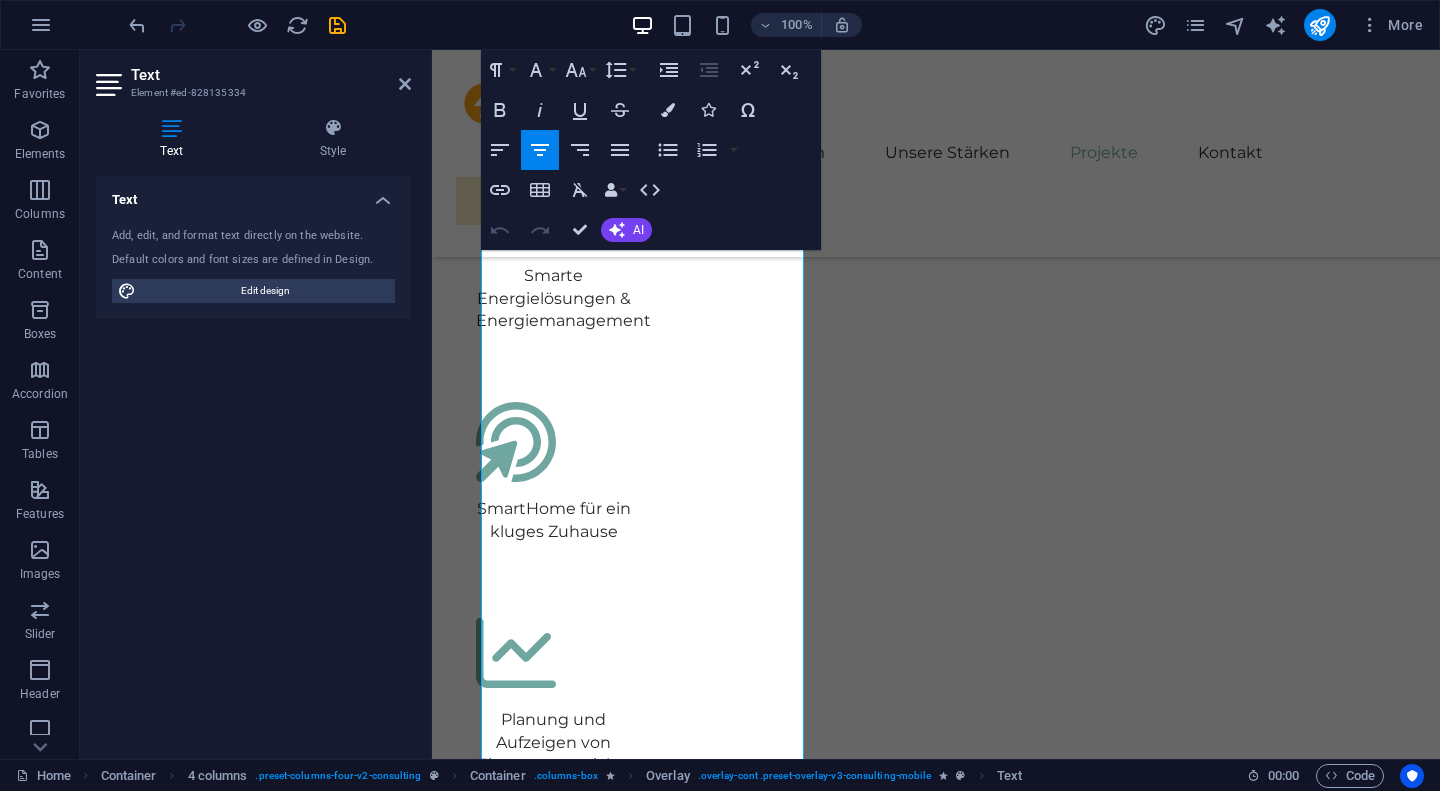 scroll, scrollTop: 6672, scrollLeft: 0, axis: vertical 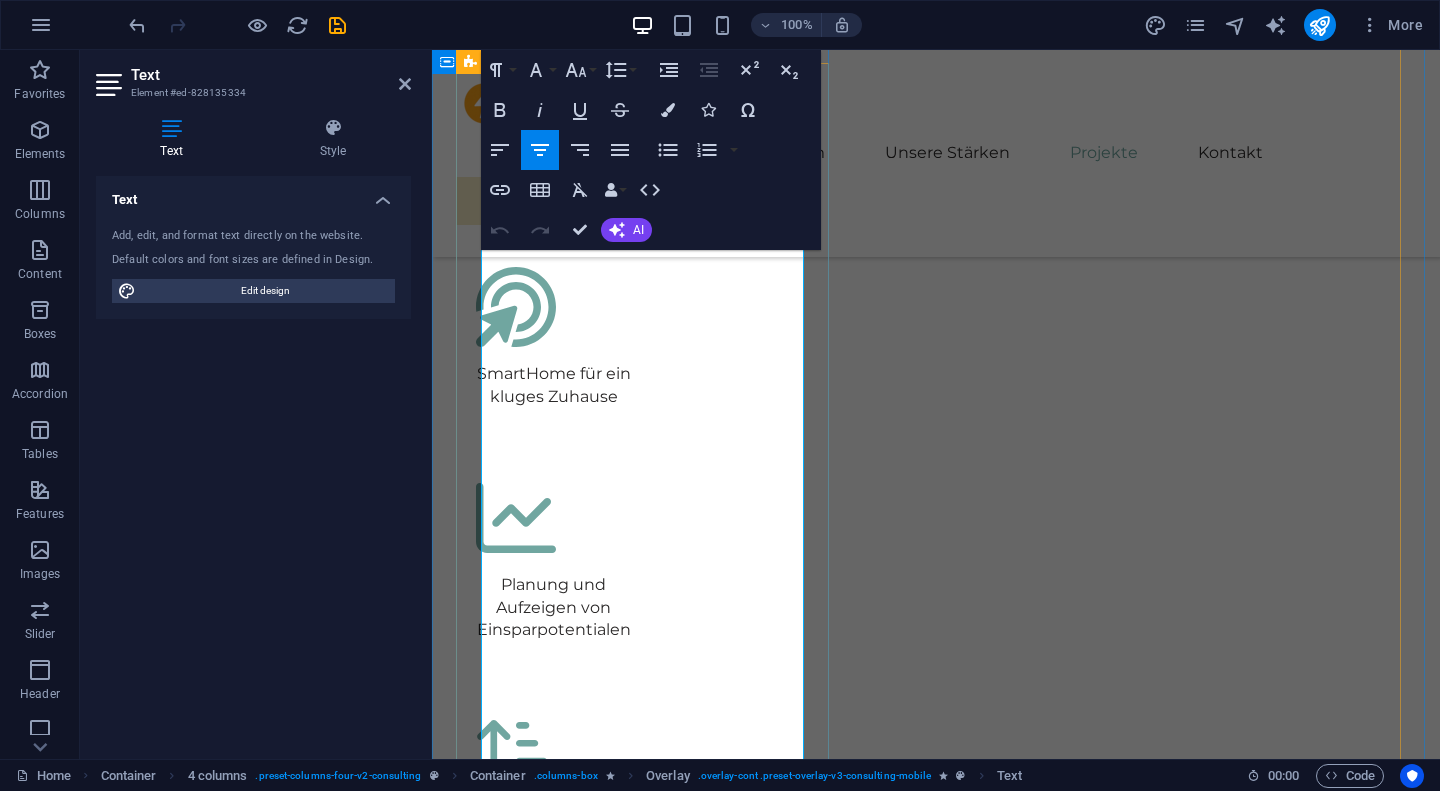 click on "Für eine mittelständische Kfz-Werkstatt in Niederbayern wurde ein umfassendes Energiemanagementsystem umgesetzt. Ziel war es, Lastspitzen zu vermeiden, den Eigenverbrauch aus der bestehenden 30 kWp PV-Anlage zu steigern und die Energiekosten dauerhaft zu senken. Über ein intelligentes System wurden sämtliche Stromkreise analysiert, priorisiert und automatisiert geregelt. Große Verbraucher wie Kompressoren oder Hebebühnen werden nun automatisch dann aktiviert, wenn PV-Überschuss vorhanden ist. Zudem wurde ein dynamisches Lastmanagement für die zwei vorhandenen E-Auto-Ladepunkte eingerichtet. Die Steuerung erfolgt über eine zentrale Home Assistant-Oberfläche mit individueller Visualisierung. Insgesamt konnten die Energiekosten um über 20 % reduziert werden – bei gleichbleibender Leistung und Produktivität. Der Inhaber ist begeistert von der Transparenz und Kontrolle, die das neue System bietet. Alle Komponenten sind modular aufgebaut und für zukünftige Erweiterungen vorbereitet." at bounding box center [1238, 4757] 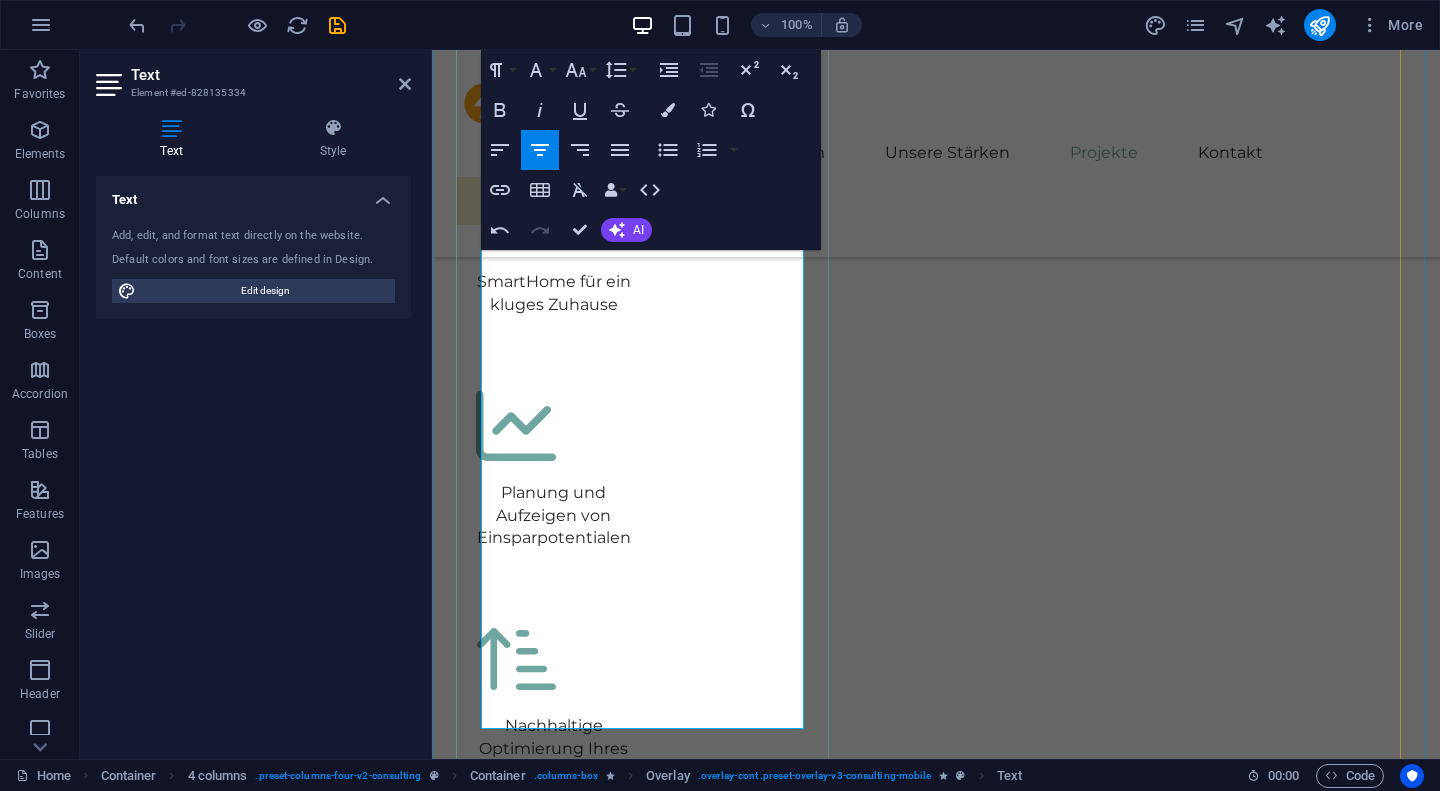 scroll, scrollTop: 6765, scrollLeft: 0, axis: vertical 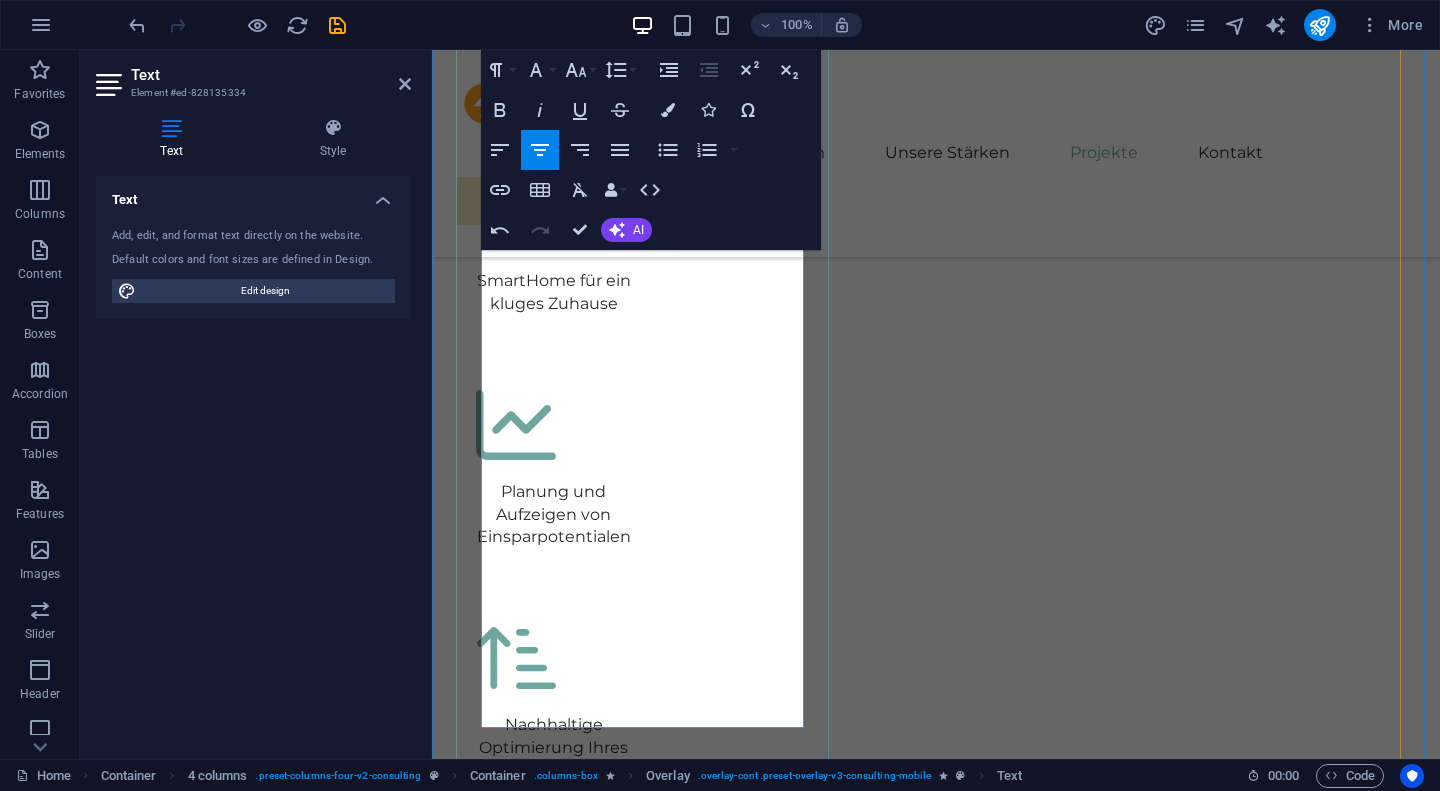 click on "Für eine mittelständische Kfz-Werkstatt in [CITY] wurde ein umfassendes Energiemanagementsystem umgesetzt. Ziel war es, Lastspitzen zu vermeiden, den Eigenverbrauch aus der bestehenden 30​kWp PV-Anlage zu steigern und die Energiekosten dauerhaft zu senken. Über ein intelligentes System wurden sämtliche Stromkreise analysiert, priorisiert und automatisiert geregelt. Große Verbraucher wie Kompressoren oder Warmwassererzeuger  werden nun automatisch dann aktiviert, wenn PV-Überschuss vorhanden ist. Zudem wurde ein dynamisches Lastmanagement für die zwei vorhandenen E-Auto-Ladepunkte eingerichtet. Die Steuerung erfolgt über eine zentrale Home Assistant-Oberfläche mit individueller Visualisierung. Insgesamt konnten die Energiekosten um über 20​% reduziert werden – bei gleichbleibender Leistung und Produktivität. Der Inhaber ist begeistert von der Transparenz und Kontrolle, die das neue System bietet. Alle Komponenten sind modular aufgebaut und für zukünftige Erweiterungen vorbereitet." at bounding box center [1238, 4664] 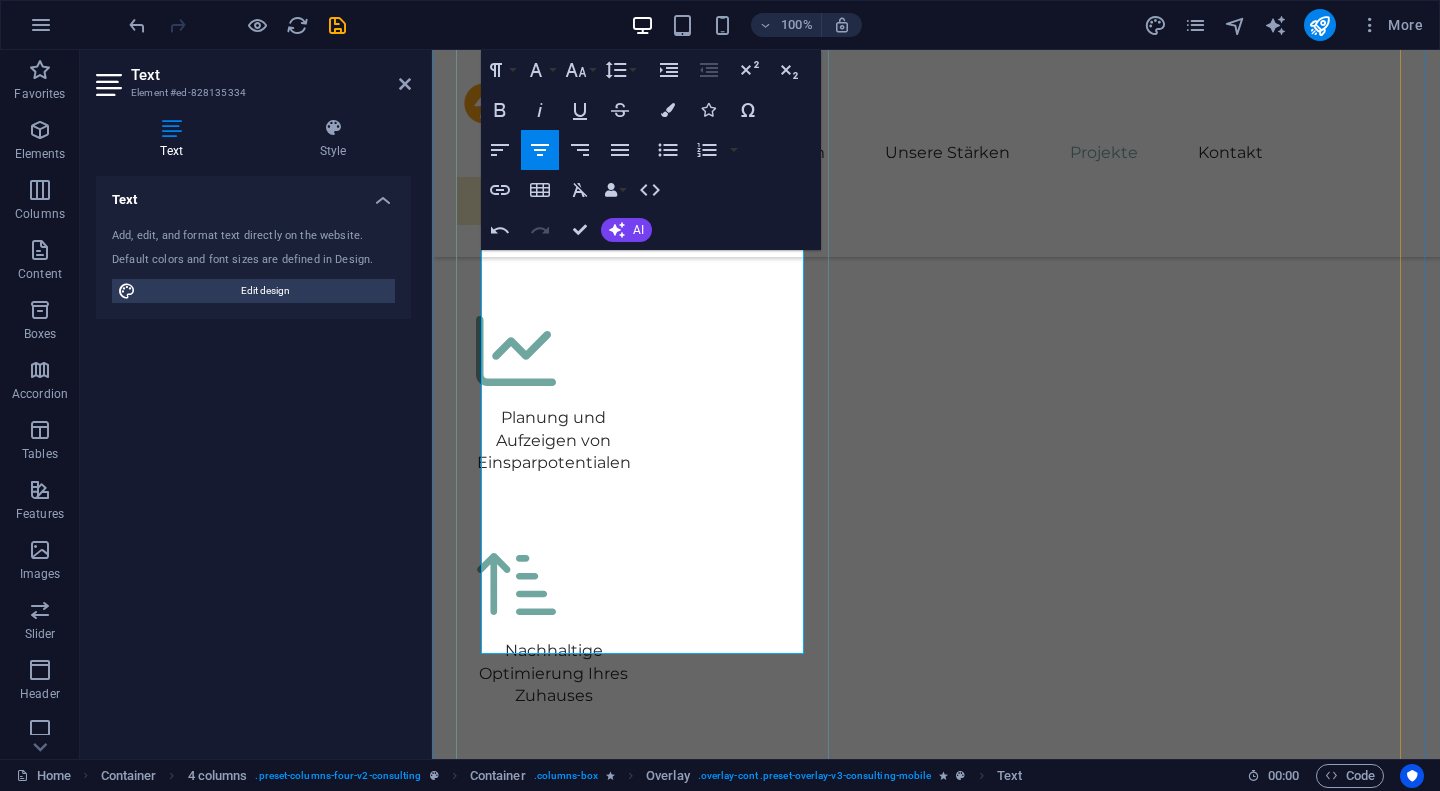 scroll, scrollTop: 6861, scrollLeft: 0, axis: vertical 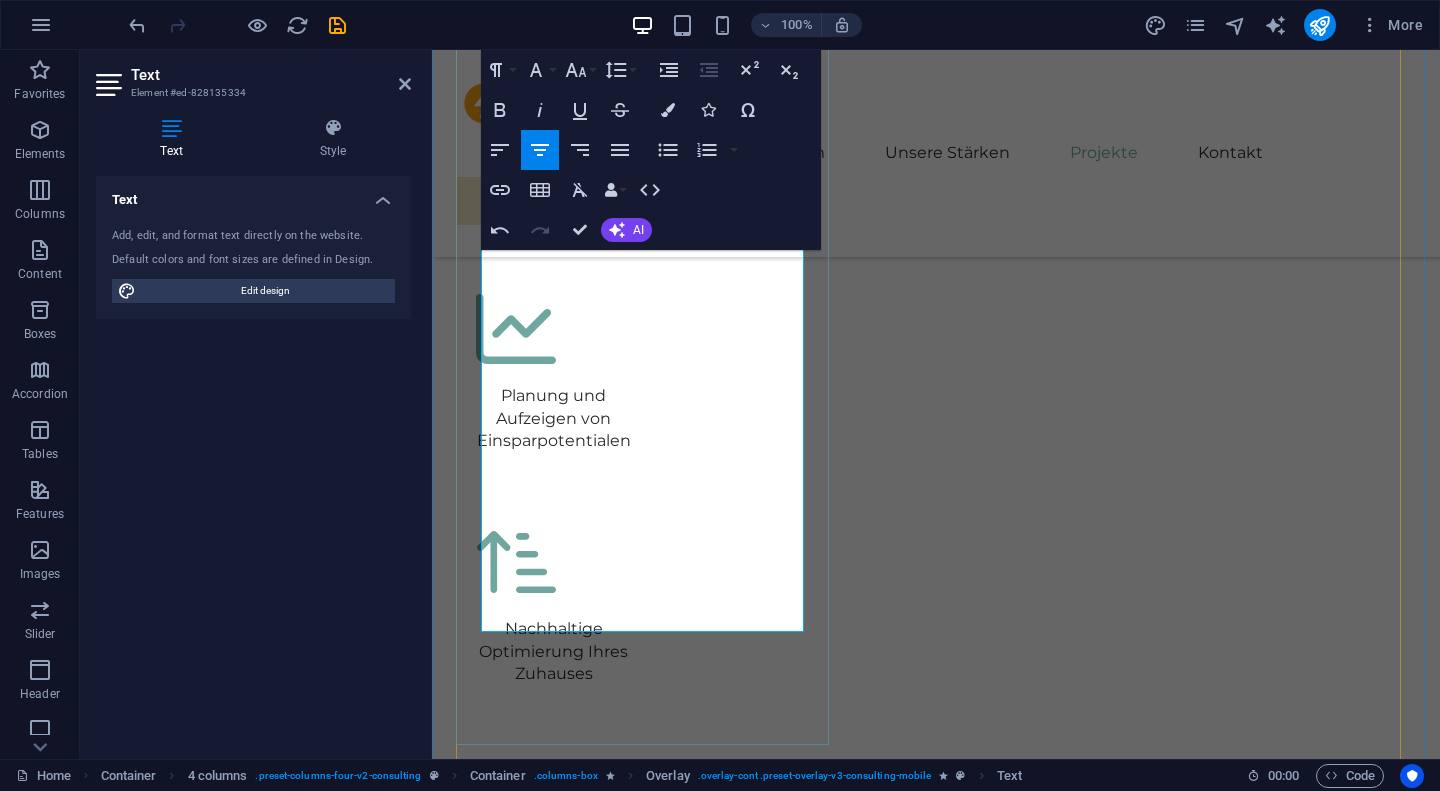drag, startPoint x: 700, startPoint y: 442, endPoint x: 752, endPoint y: 537, distance: 108.30051 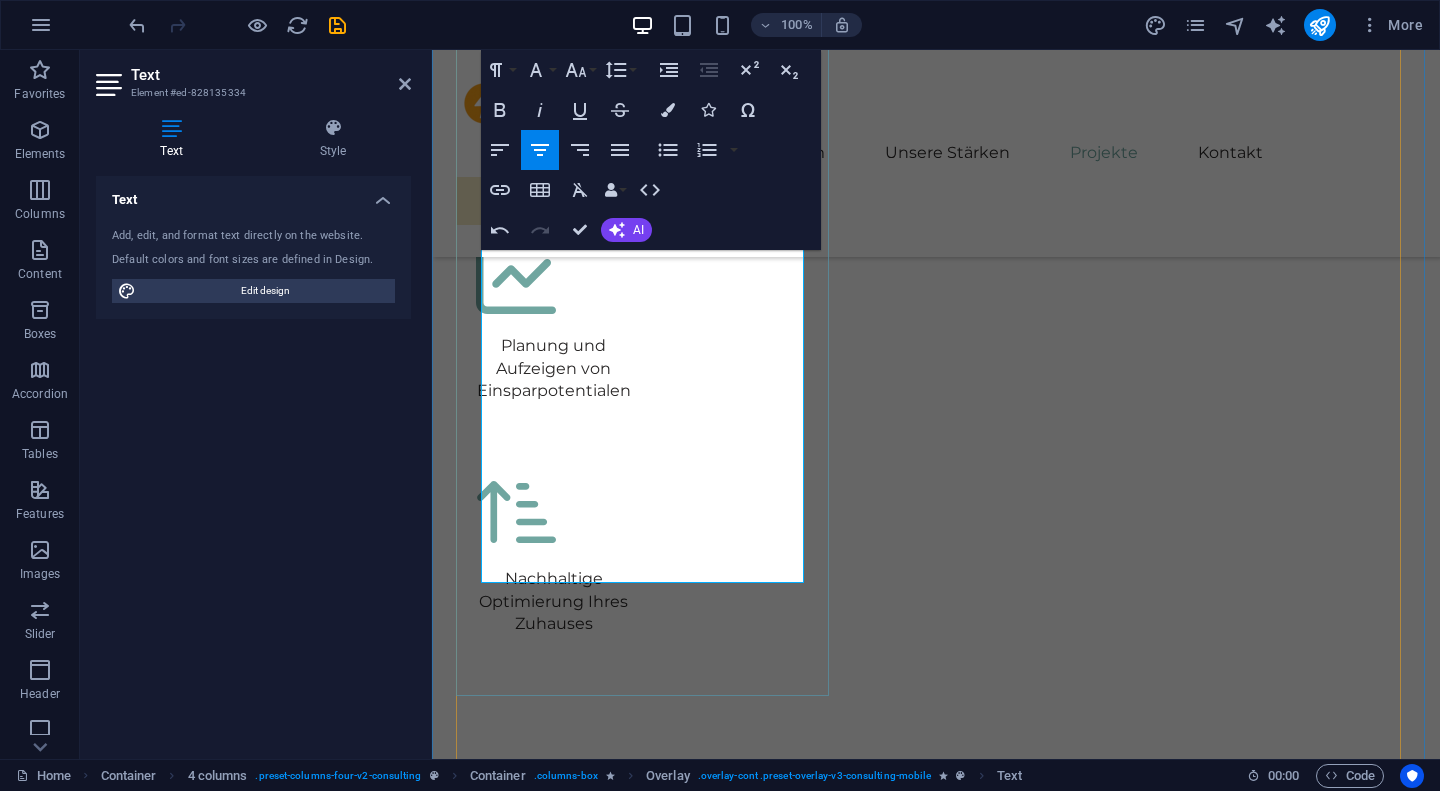 scroll, scrollTop: 6912, scrollLeft: 0, axis: vertical 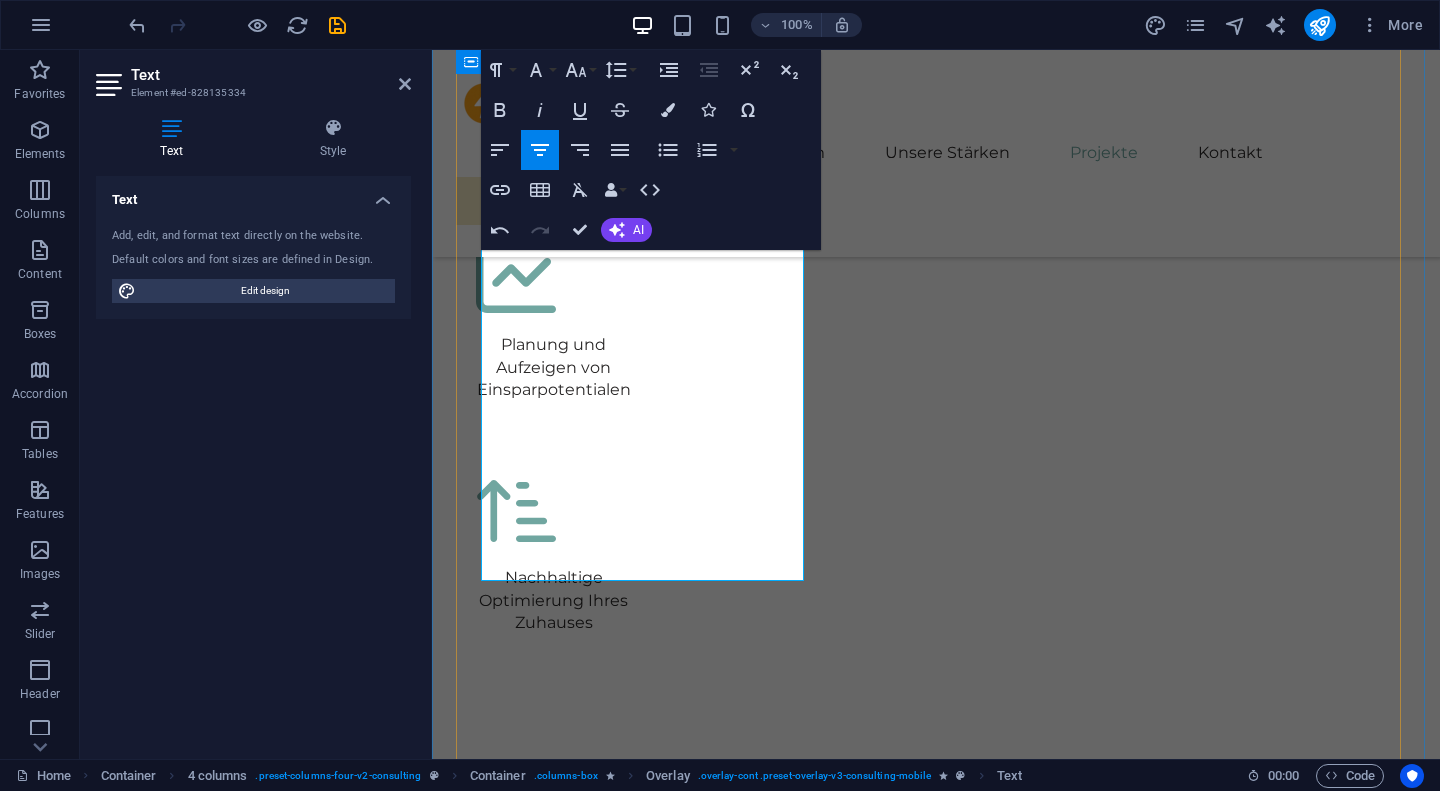 click on "01
Nachhaltige Energie für ein Einfamilienhaus Zeige mehr Für eine vierköpfige Familie in [CITY] wurde eine maßgeschneiderte Photovoltaikanlage mit 10​kWp Leistung installiert. Der erzeugte Strom wird mithilfe eines 15​kWh-Batteriespeichers intelligent zwischengespeichert, um den Eigenverbrauch zu maximieren. Dank intelligenter Wetterprognose und Lastmanagement kann das System den Verbrauch der Wärmepumpe und Haushaltsgeräte optimal steuern. Die Familie erreicht so eine Eigenverbrauchsquote von über 75​% und spart jährlich mehrere hundert Euro Stromkosten. Zusätzlich wurde eine Visualisierung über Home Assistant integriert, sodass der Energiefluss jederzeit transparent und nachvollziehbar ist. Eine mögliche Notstromversorgung über den Hybridwechselrichter wurde vorbereitet. Das Projekt zeigt exemplarisch, wie moderne PV-Systeme heute mehr als nur Strom erzeugen – sie schaffen Unabhängigkeit. Die Installation wurde innerhalb weniger Tage abgeschlossen. Zeige weniger 02 Zeige mehr 03 04" at bounding box center (936, 3538) 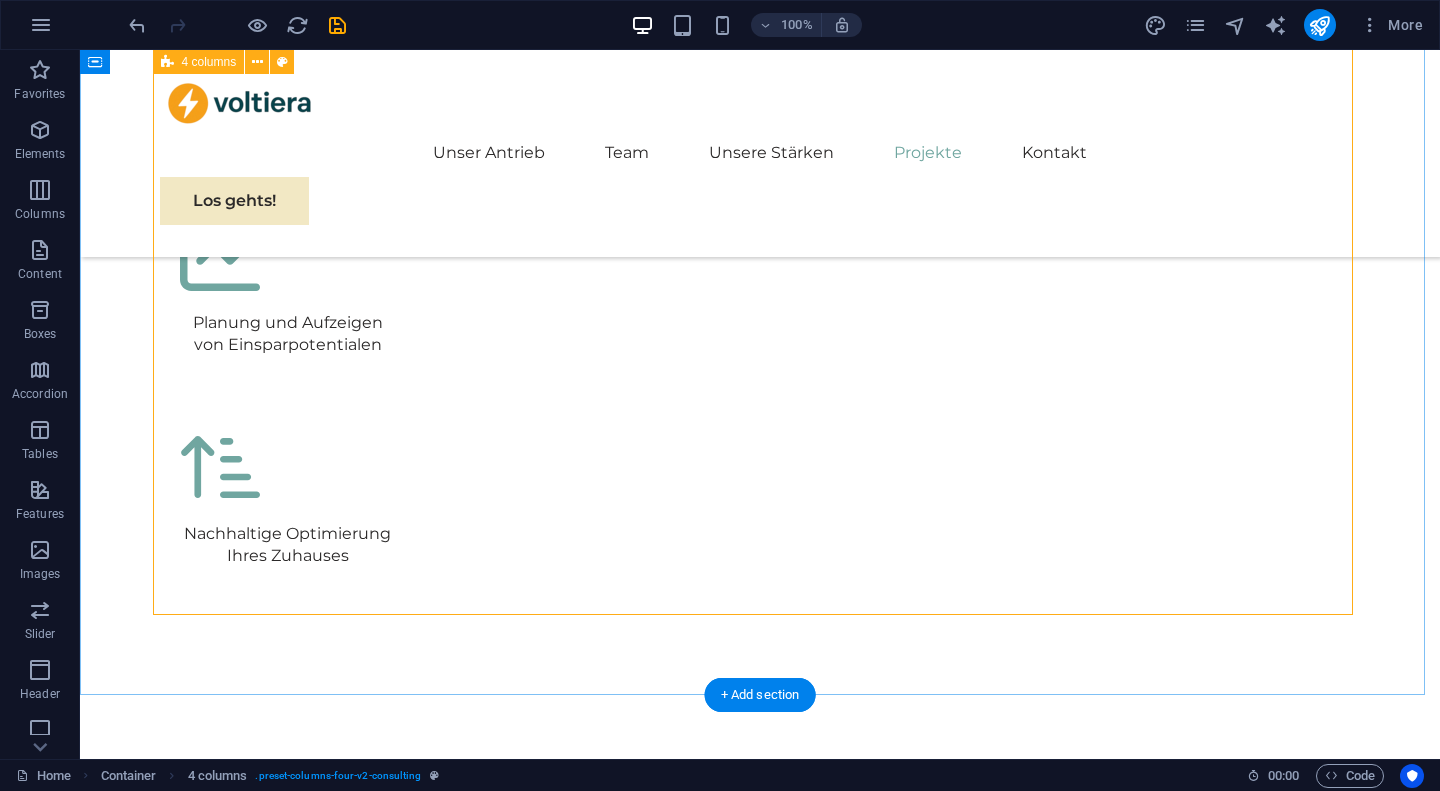scroll, scrollTop: 6890, scrollLeft: 0, axis: vertical 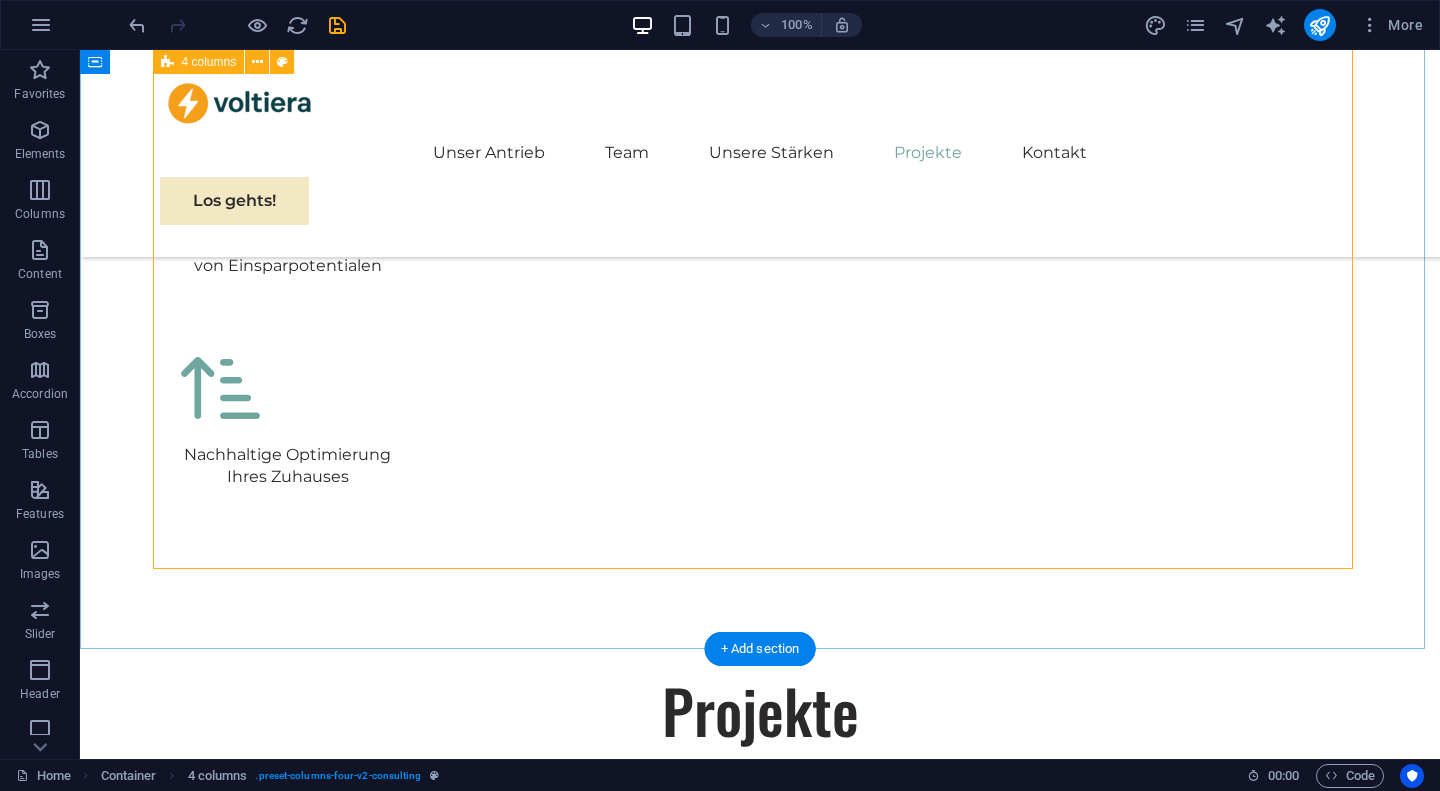 click on "01
Nachhaltige Energie für ein Einfamilienhaus Zeige mehr Für eine vierköpfige Familie in [CITY] wurde eine maßgeschneiderte Photovoltaikanlage mit 10​kWp Leistung installiert. Der erzeugte Strom wird mithilfe eines 15​kWh-Batteriespeichers intelligent zwischengespeichert, um den Eigenverbrauch zu maximieren. Dank intelligenter Wetterprognose und Lastmanagement kann das System den Verbrauch der Wärmepumpe und Haushaltsgeräte optimal steuern. Die Familie erreicht so eine Eigenverbrauchsquote von über 75​% und spart jährlich mehrere hundert Euro Stromkosten. Zusätzlich wurde eine Visualisierung über Home Assistant integriert, sodass der Energiefluss jederzeit transparent und nachvollziehbar ist. Eine mögliche Notstromversorgung über den Hybridwechselrichter wurde vorbereitet. Das Projekt zeigt exemplarisch, wie moderne PV-Systeme heute mehr als nur Strom erzeugen – sie schaffen Unabhängigkeit. Die Installation wurde innerhalb weniger Tage abgeschlossen. Zeige weniger 02 Zeige mehr 03 04" at bounding box center (760, 3541) 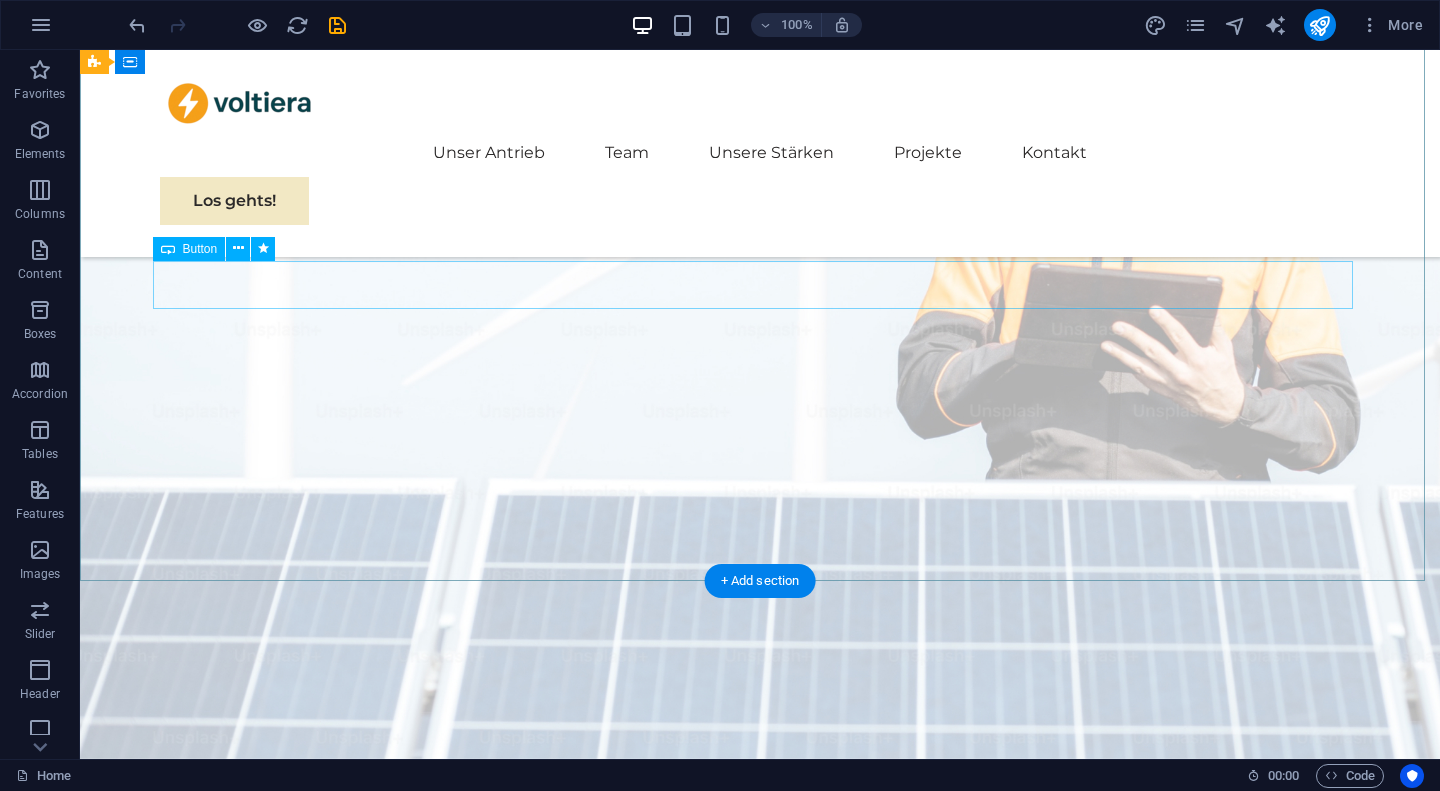 scroll, scrollTop: 0, scrollLeft: 0, axis: both 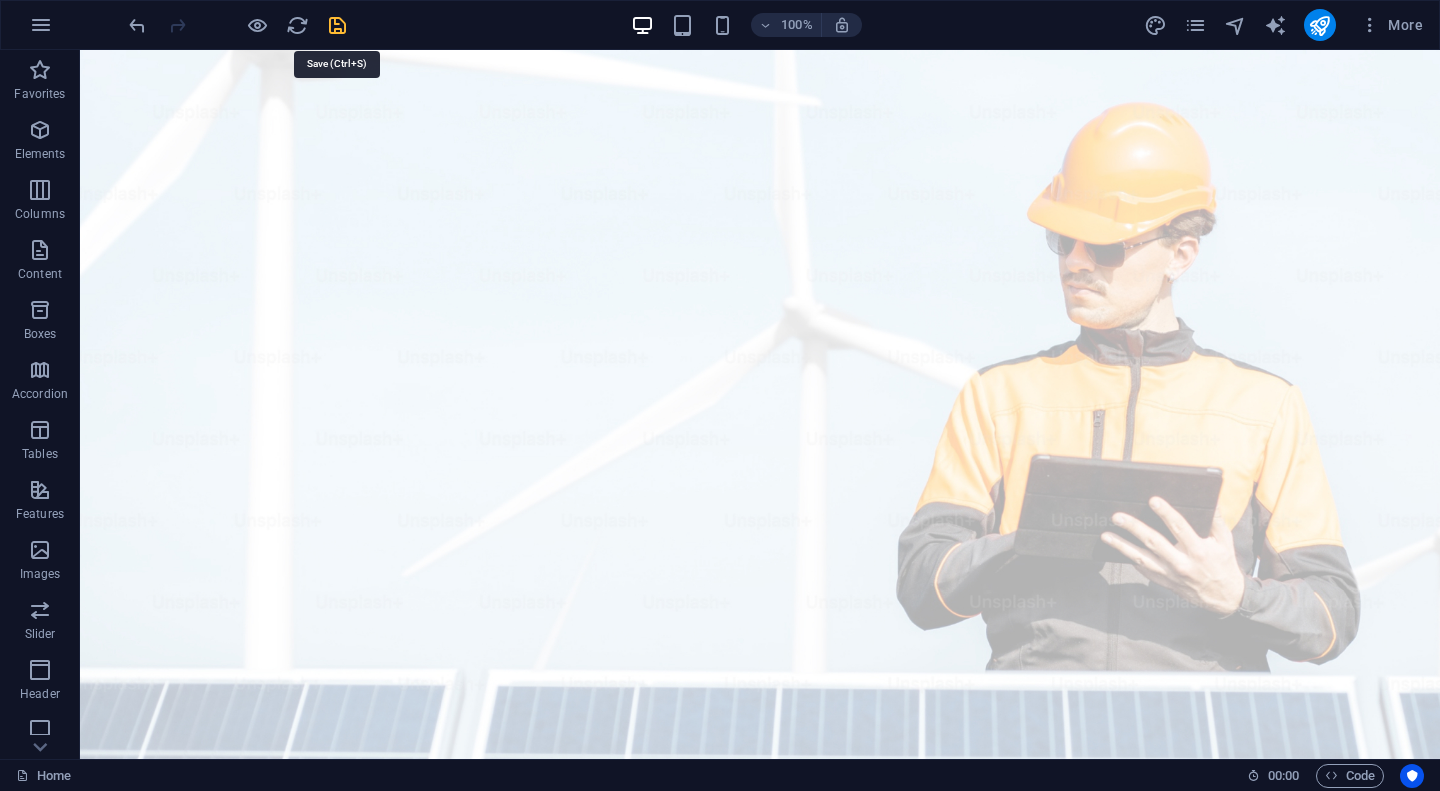 click at bounding box center [337, 25] 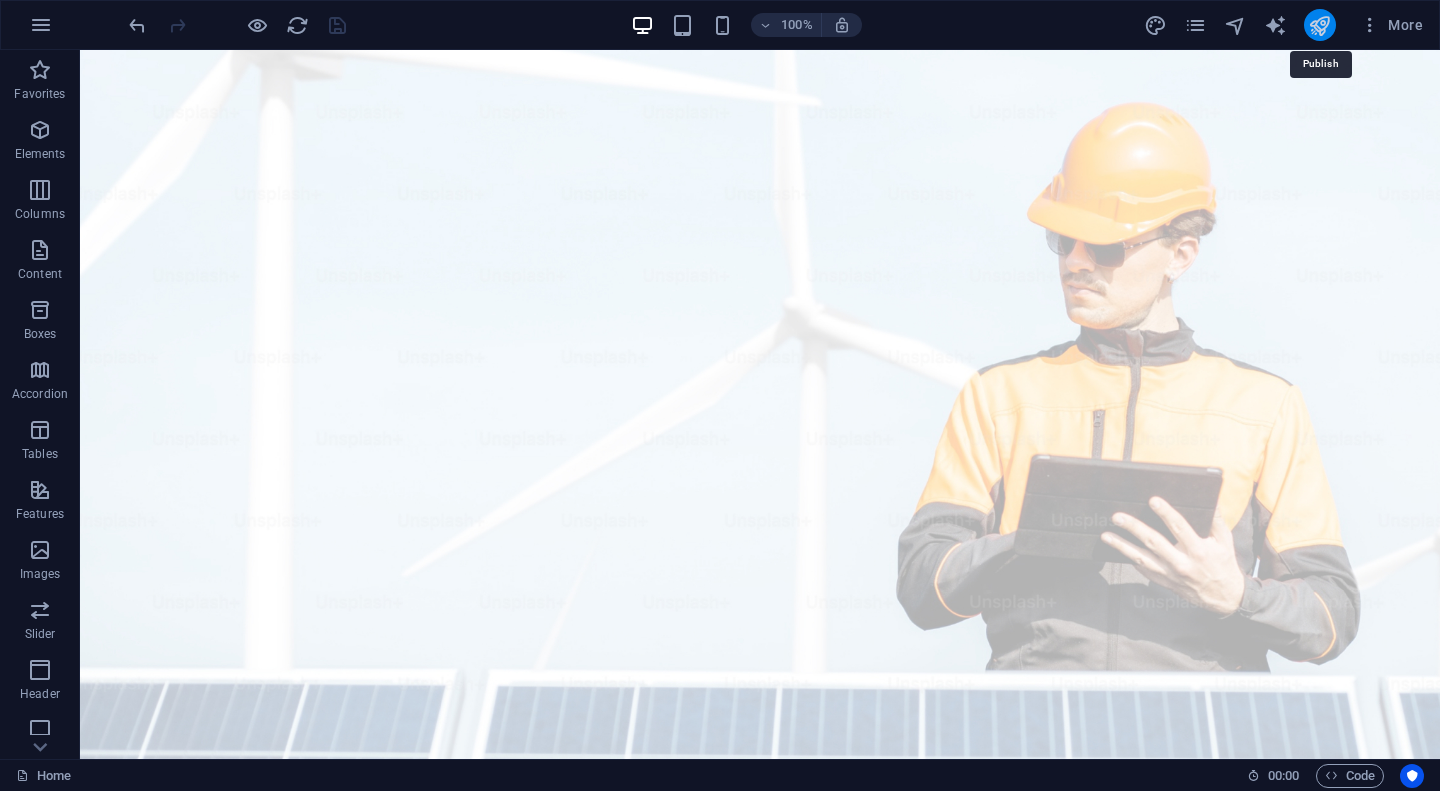 click at bounding box center (1319, 25) 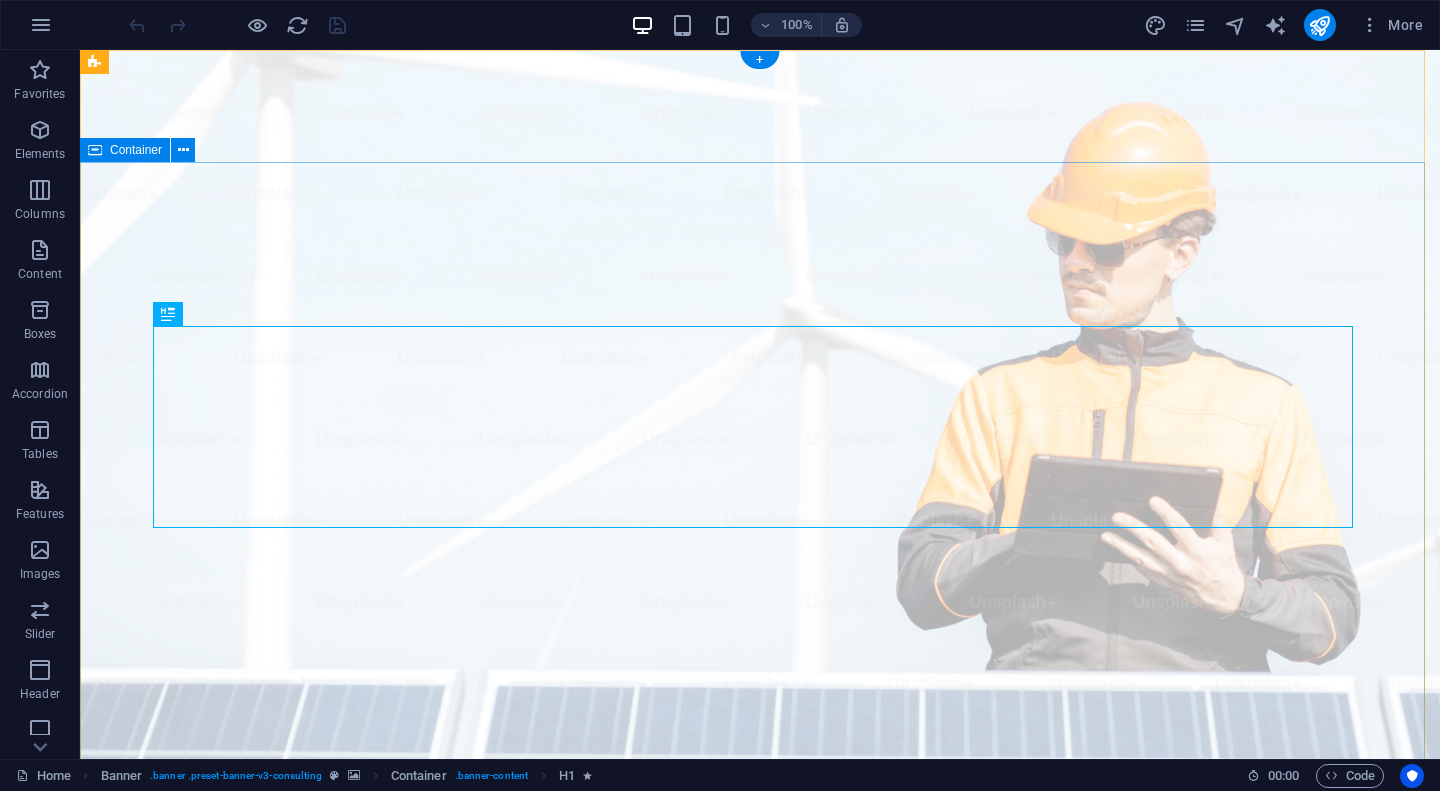 scroll, scrollTop: 0, scrollLeft: 0, axis: both 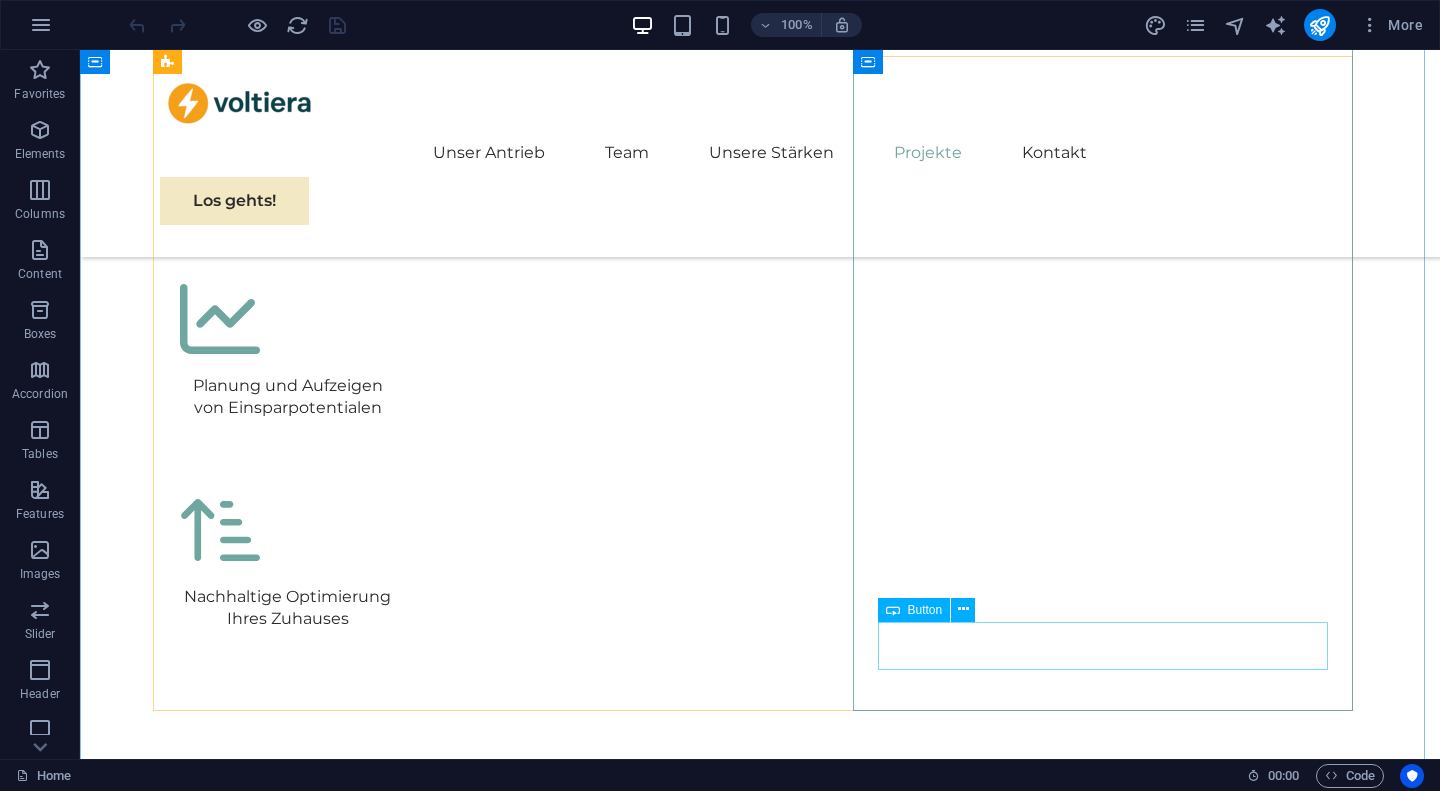 click on "Zeige mehr" at bounding box center (760, 6274) 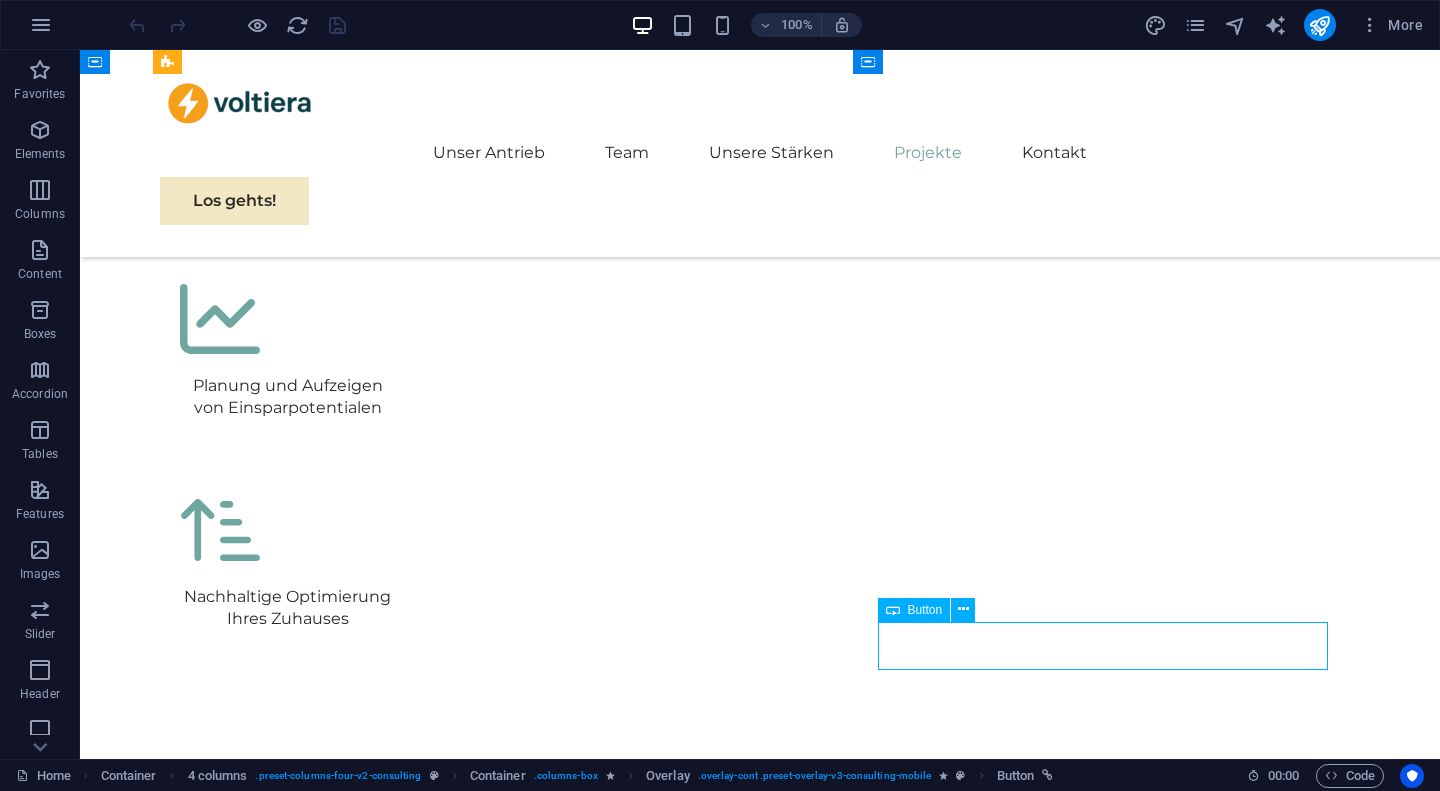 click on "Zeige mehr" at bounding box center (760, 6274) 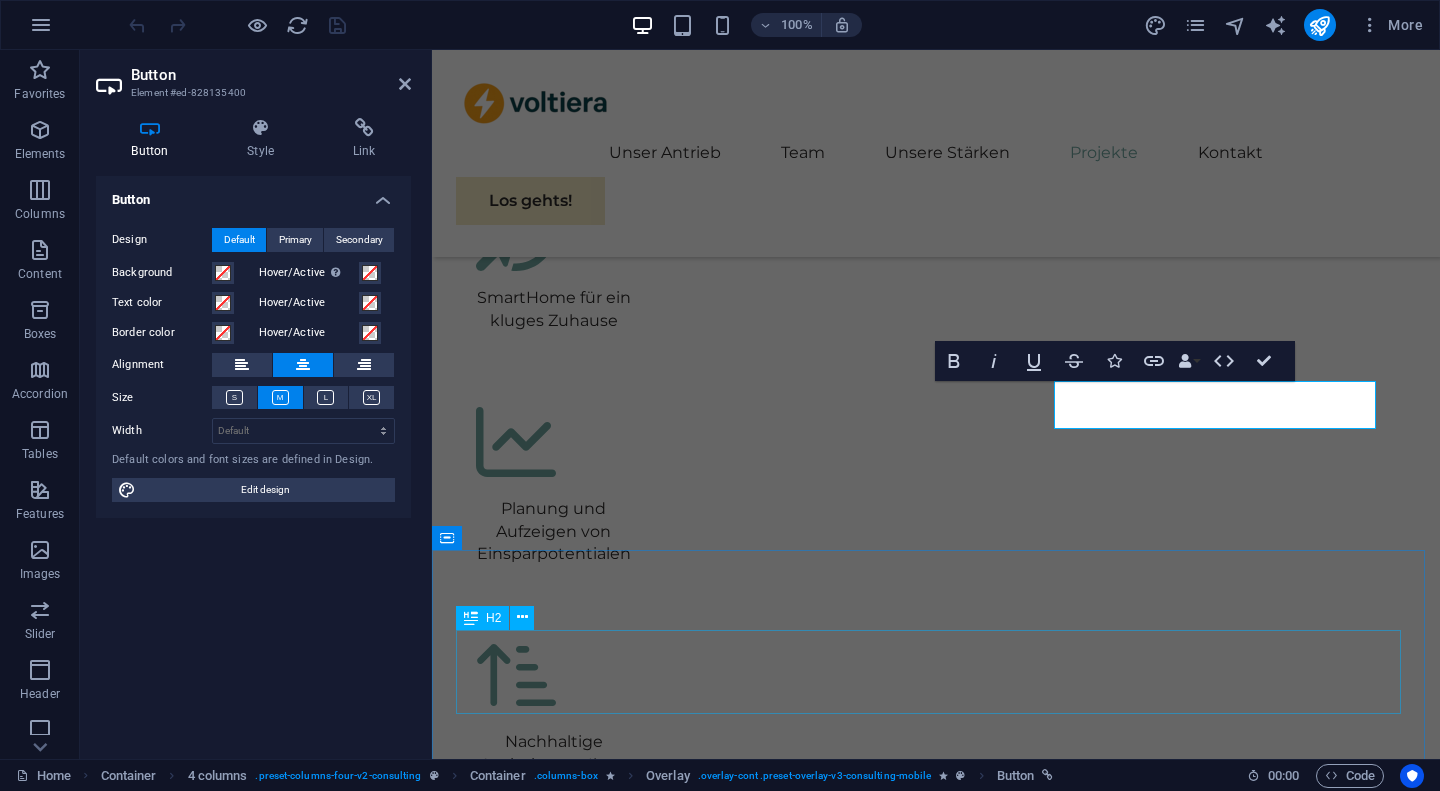 scroll, scrollTop: 7292, scrollLeft: 0, axis: vertical 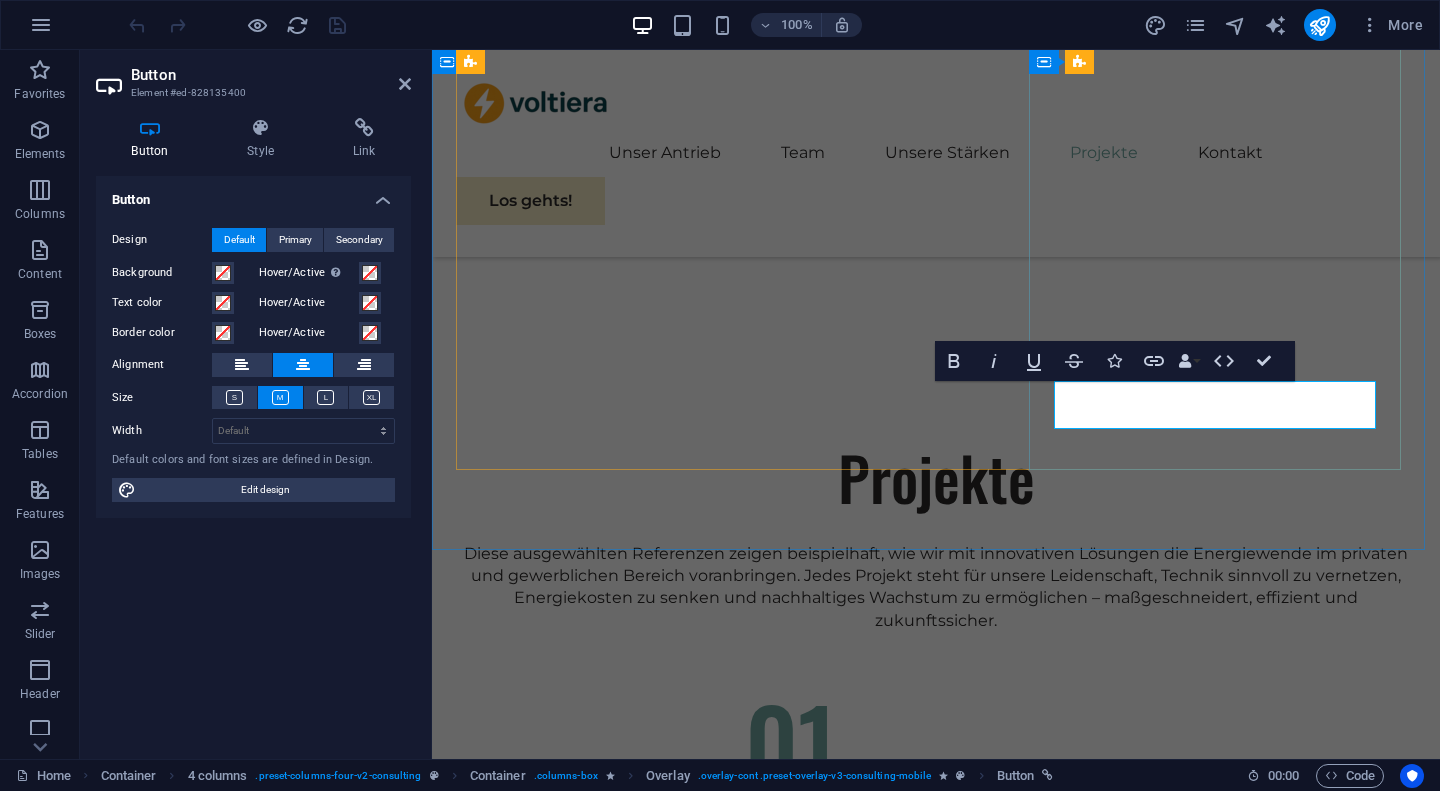 click on "Zeige mehr" at bounding box center [948, 5579] 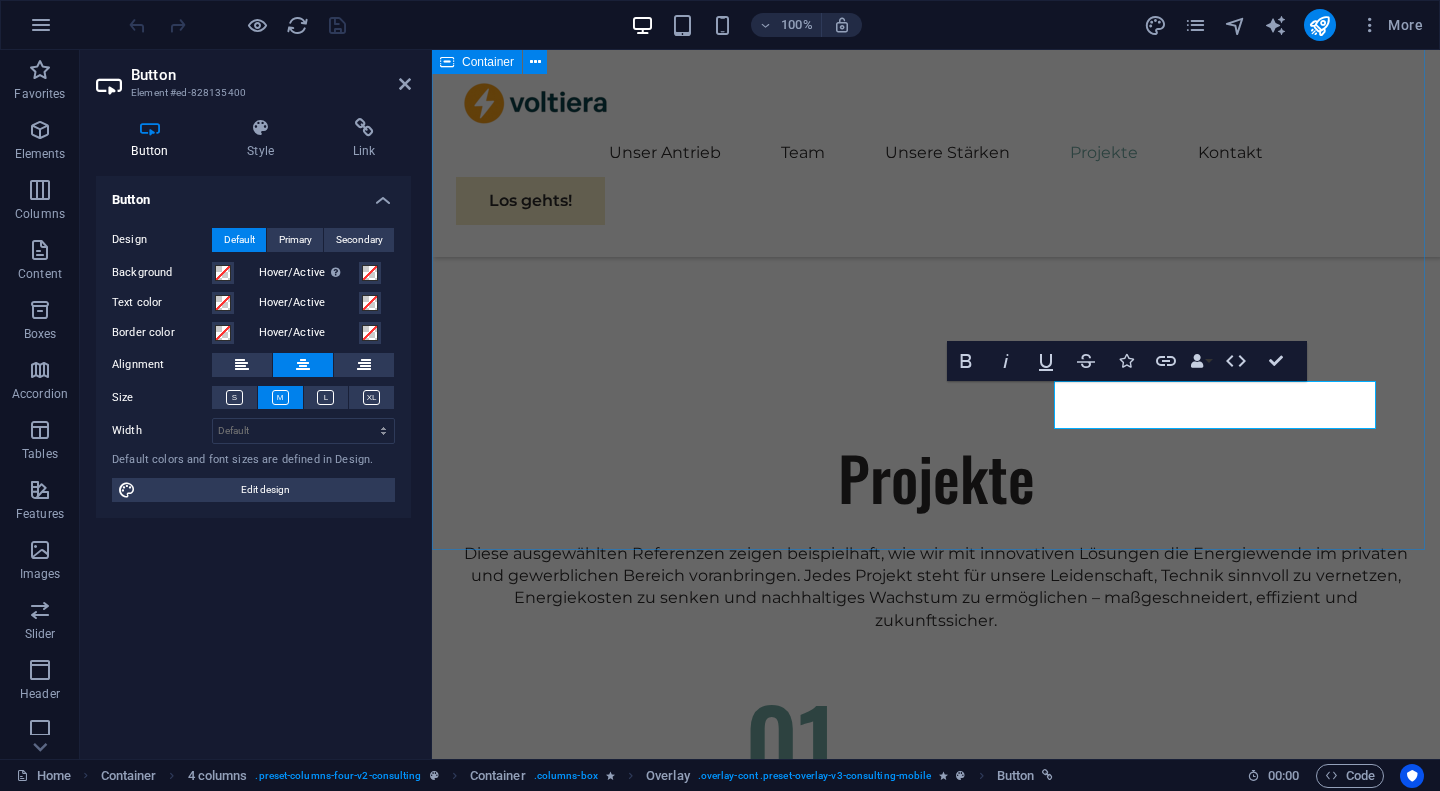 click on "Projekte Diese ausgewählten Referenzen zeigen beispielhaft, wie wir mit innovativen Lösungen die Energiewende im privaten und gewerblichen Bereich voranbringen. Jedes Projekt steht für unsere Leidenschaft, Technik sinnvoll zu vernetzen, Energiekosten zu senken und nachhaltiges Wachstum zu ermöglichen – maßgeschneidert, effizient und zukunftssicher. 01
Nachhaltige Energie für ein Einfamilienhaus Zeige mehr Für eine vierköpfige Familie in Passau wurde eine maßgeschneiderte Photovoltaikanlage mit 10 kWp Leistung installiert. Der erzeugte Strom wird mithilfe eines 15 kWh-Batteriespeichers intelligent zwischengespeichert, um den Eigenverbrauch zu maximieren. Dank intelligenter Wetterprognose und Lastmanagement kann das System den Verbrauch der Wärmepumpe und Haushaltsgeräte optimal steuern. Die Familie erreicht so eine Eigenverbrauchsquote von über 75 % und spart jährlich mehrere hundert Euro Stromkosten. Zeige weniger 02 SmartHome-Komplettlösung  Zeige mehr Zeige weniger 03 Zeige mehr 04" at bounding box center [936, 3040] 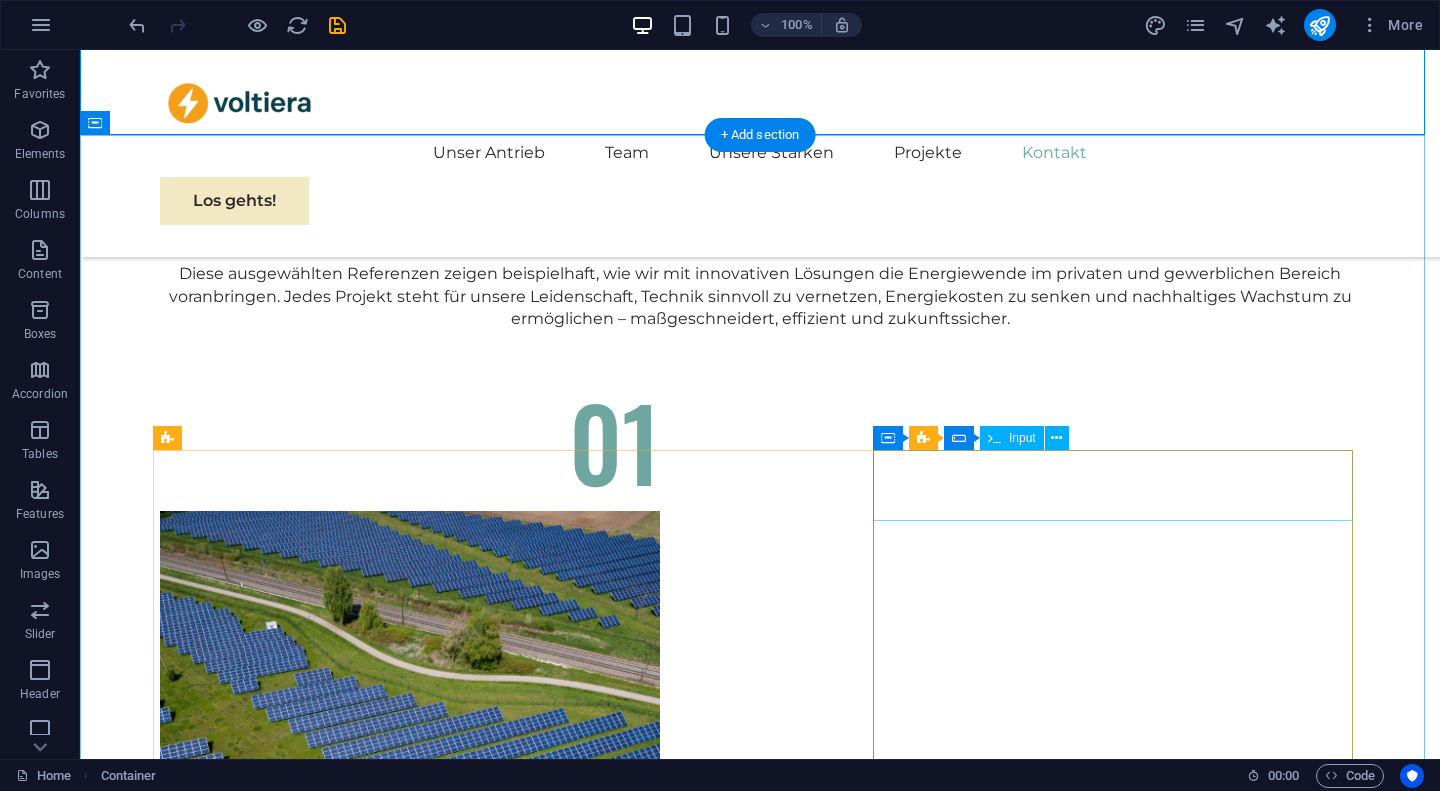 scroll, scrollTop: 7404, scrollLeft: 0, axis: vertical 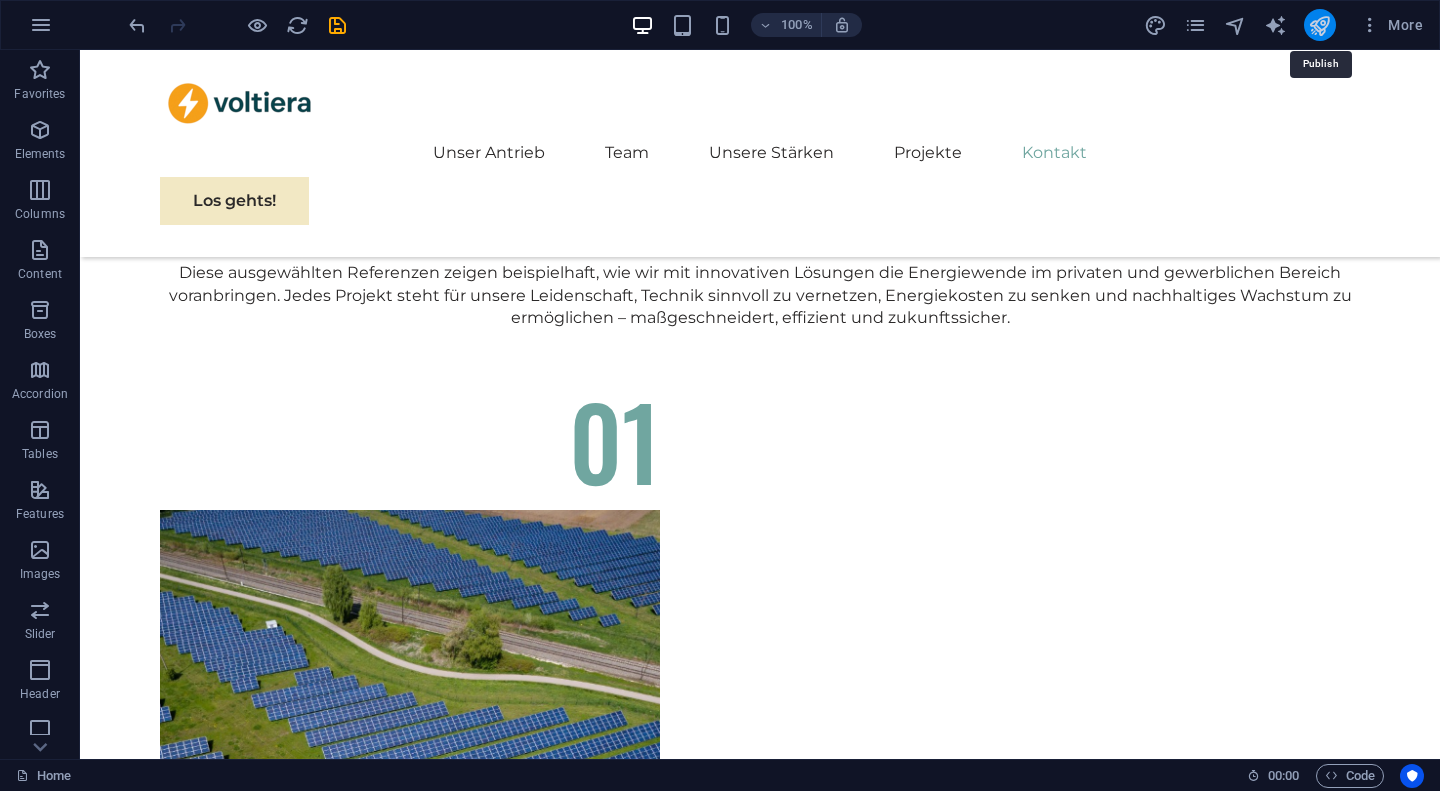 click at bounding box center [1319, 25] 